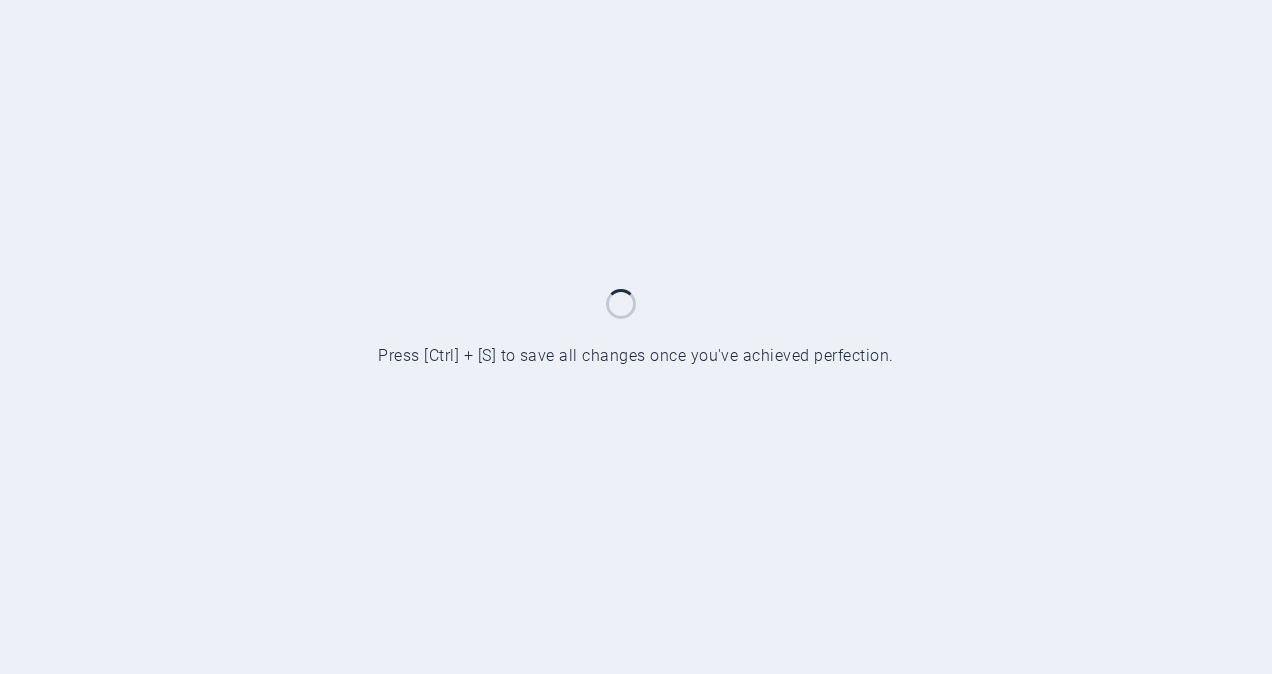 scroll, scrollTop: 0, scrollLeft: 0, axis: both 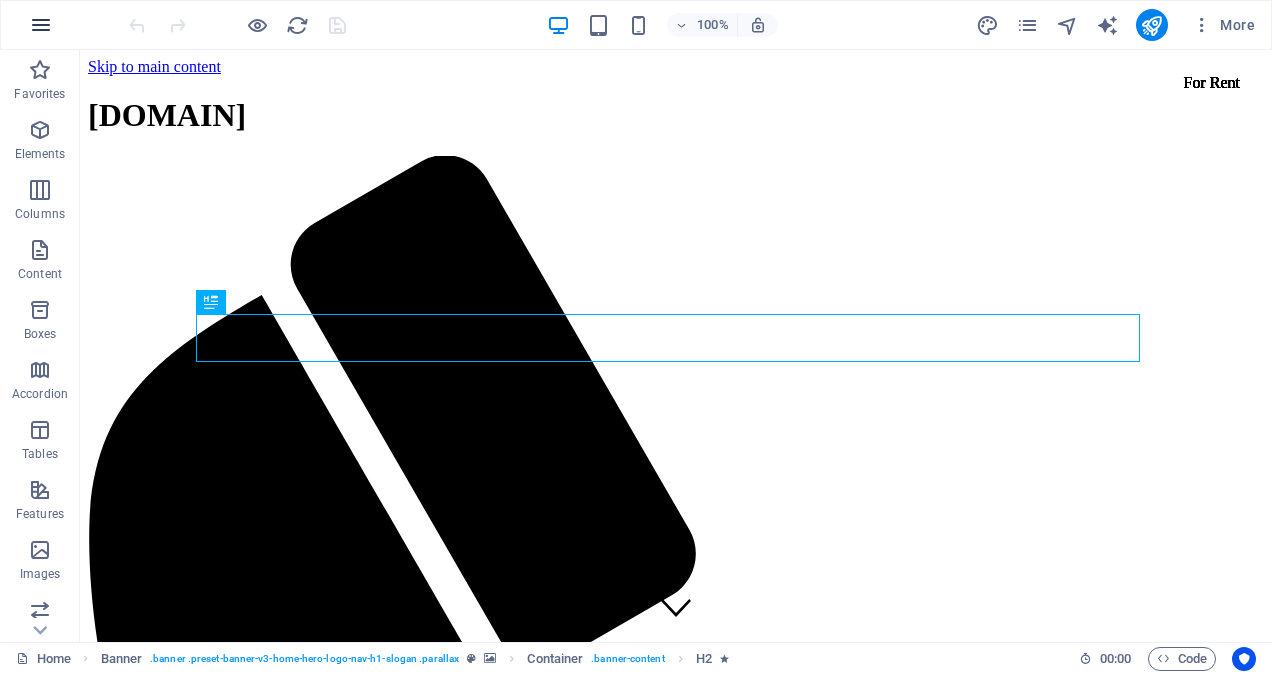 click at bounding box center [41, 25] 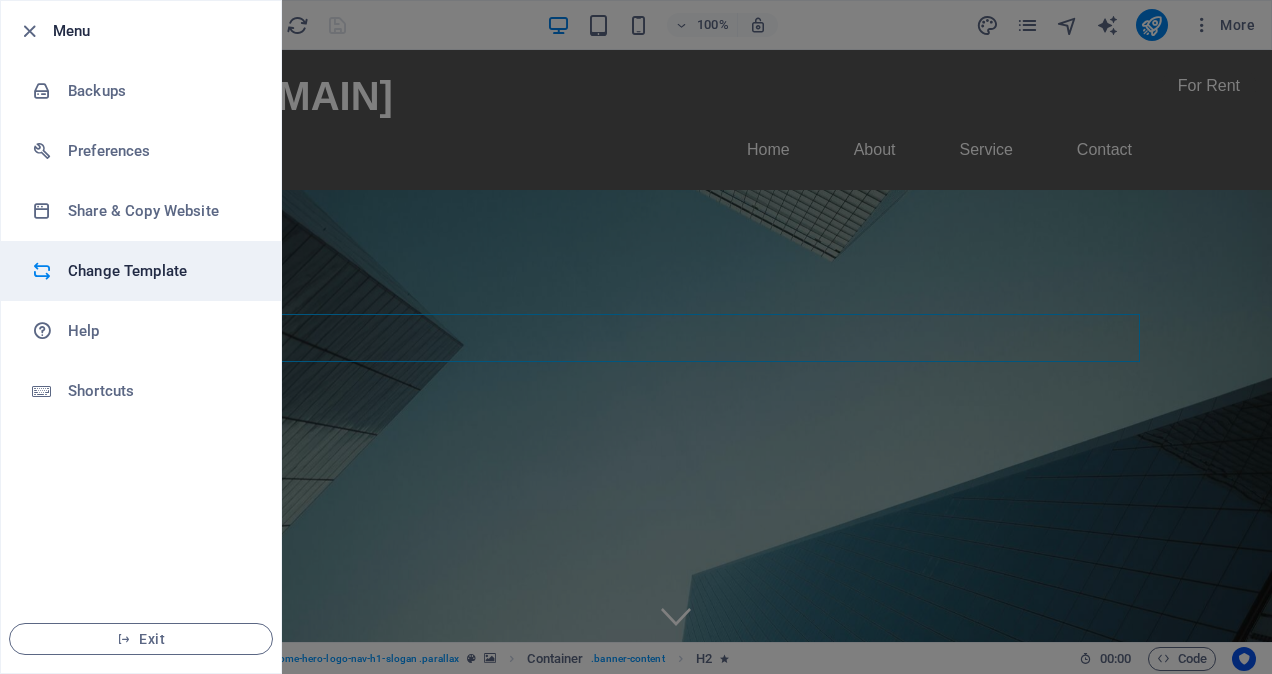 click on "Change Template" at bounding box center (160, 271) 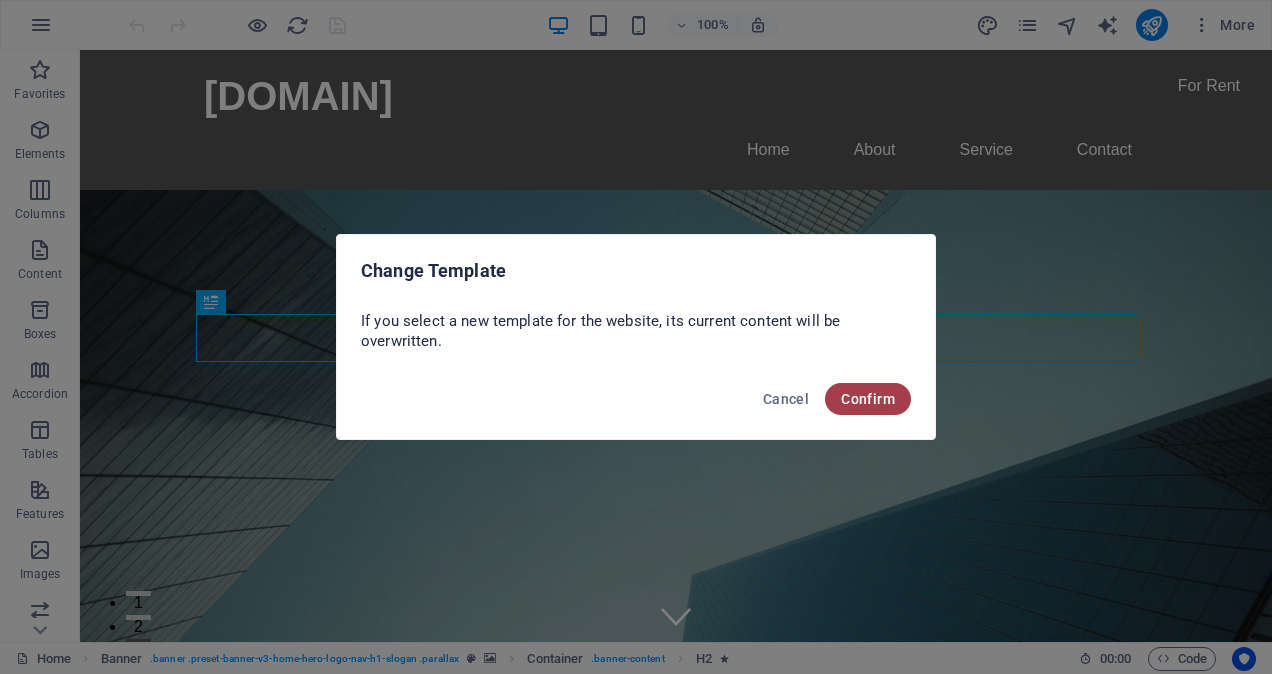 click on "Confirm" at bounding box center [868, 399] 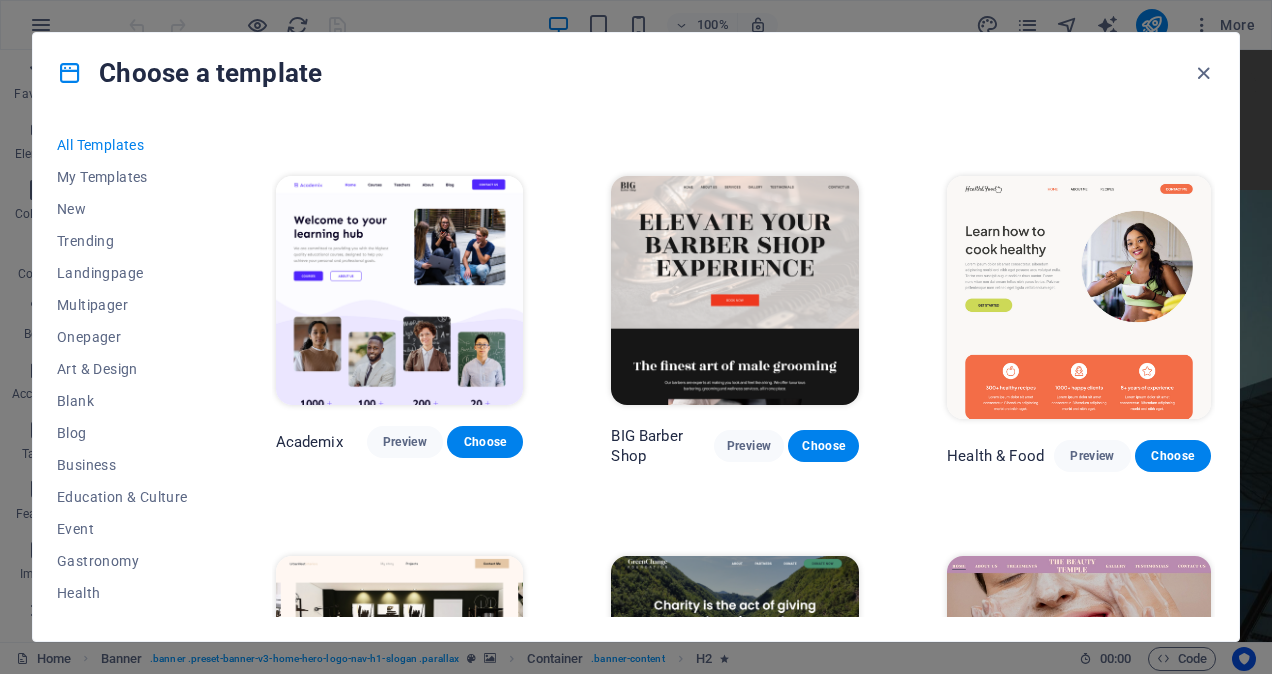 scroll, scrollTop: 2093, scrollLeft: 0, axis: vertical 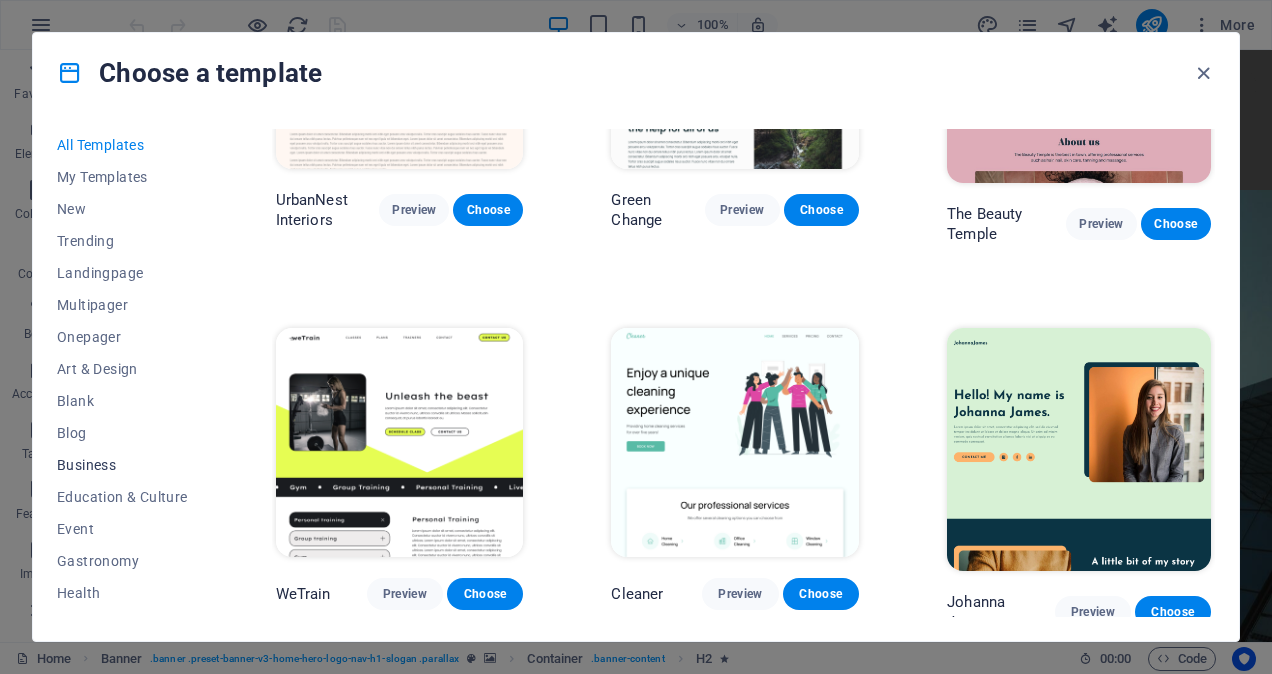 click on "Business" at bounding box center (122, 465) 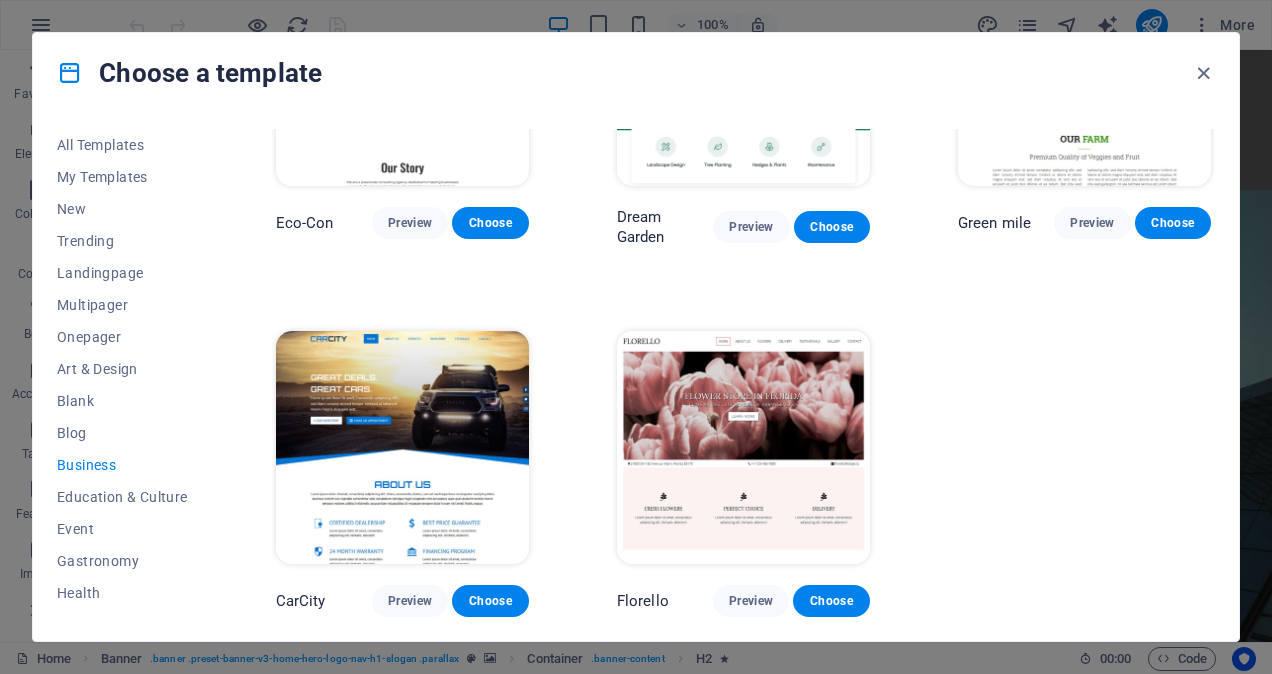 scroll, scrollTop: 0, scrollLeft: 0, axis: both 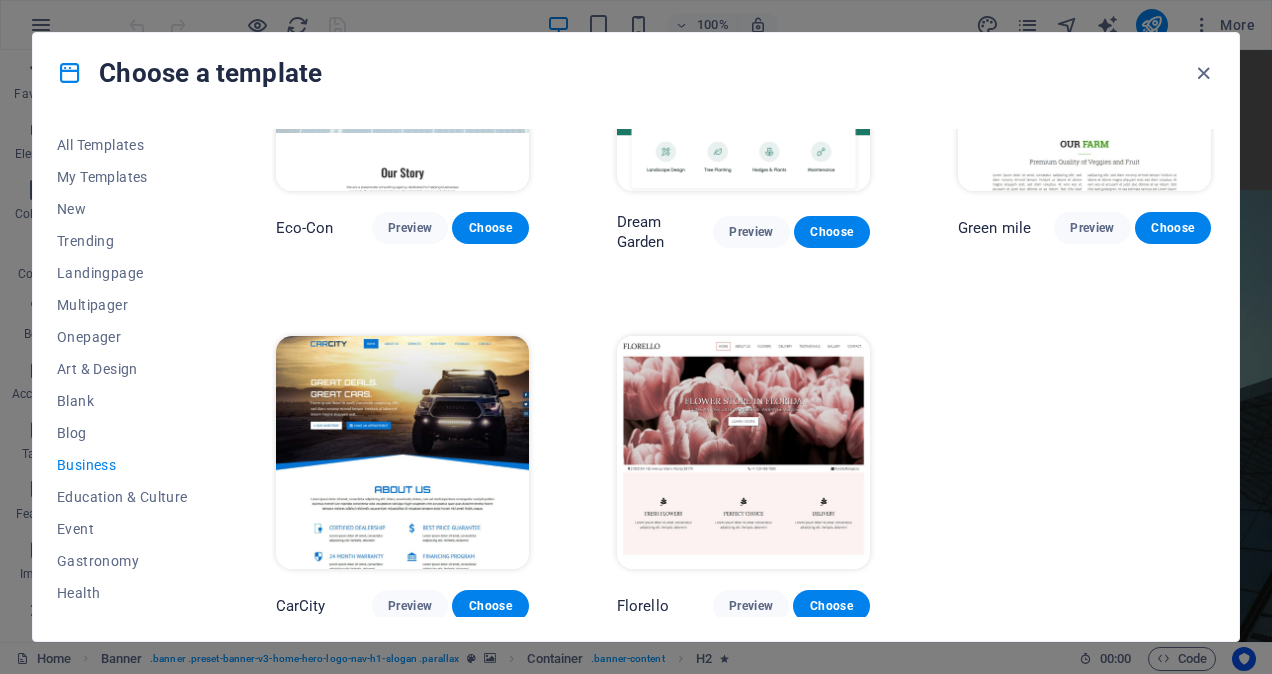 drag, startPoint x: 1210, startPoint y: 282, endPoint x: 1208, endPoint y: 320, distance: 38.052597 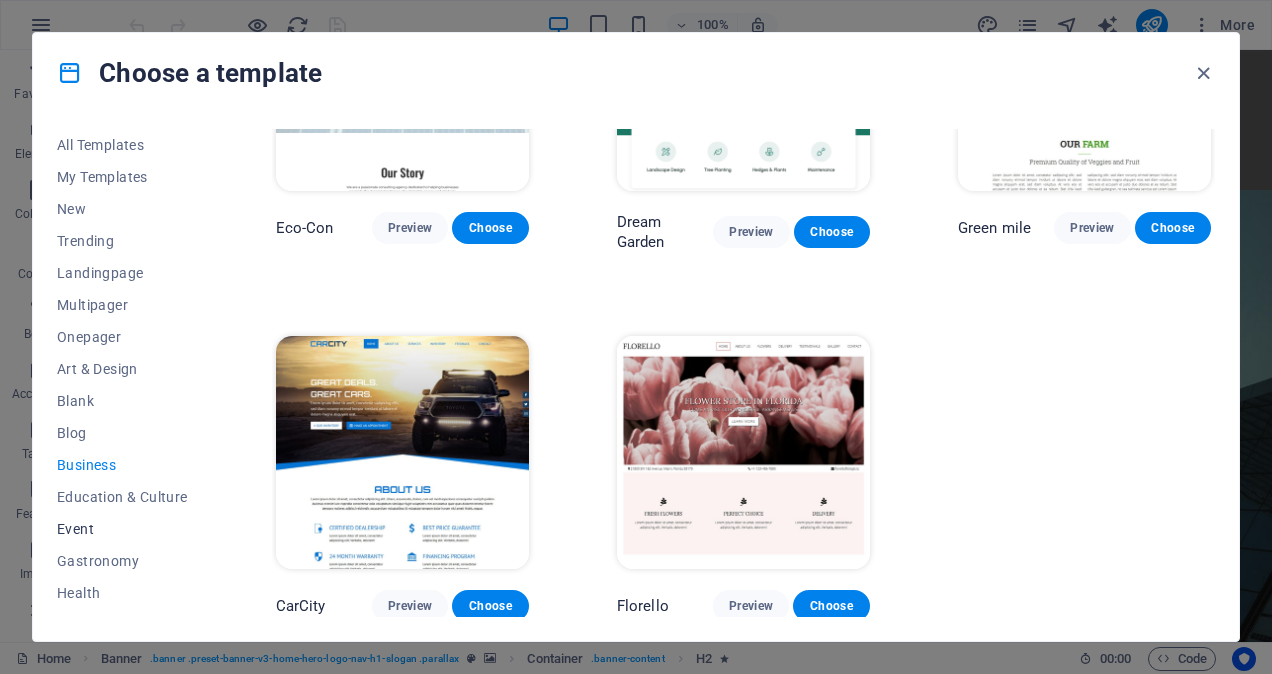 click on "Event" at bounding box center (122, 529) 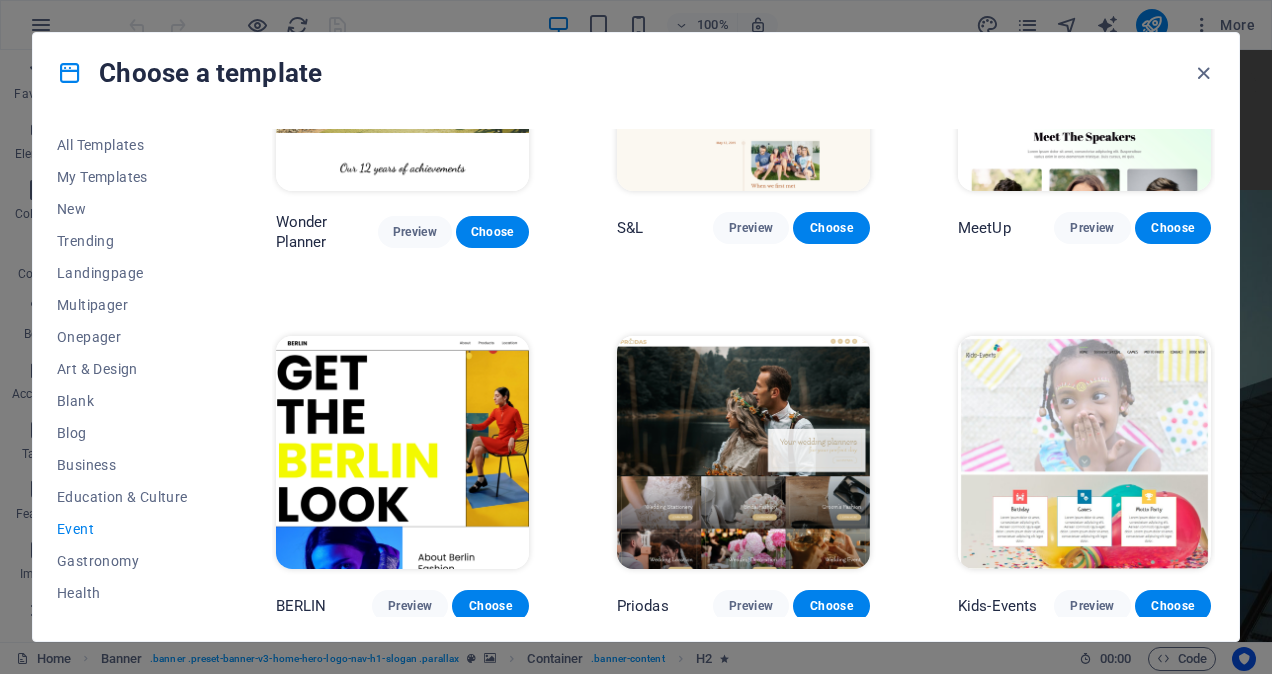 scroll, scrollTop: 175, scrollLeft: 0, axis: vertical 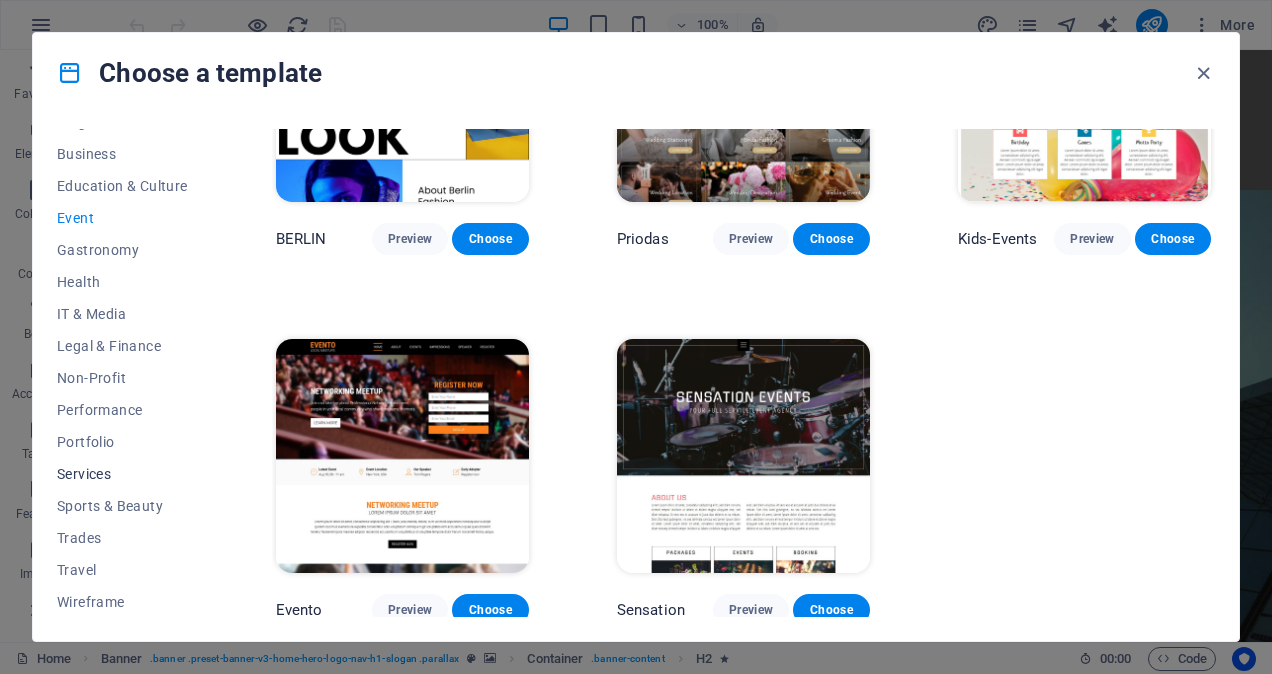 click on "Services" at bounding box center [122, 474] 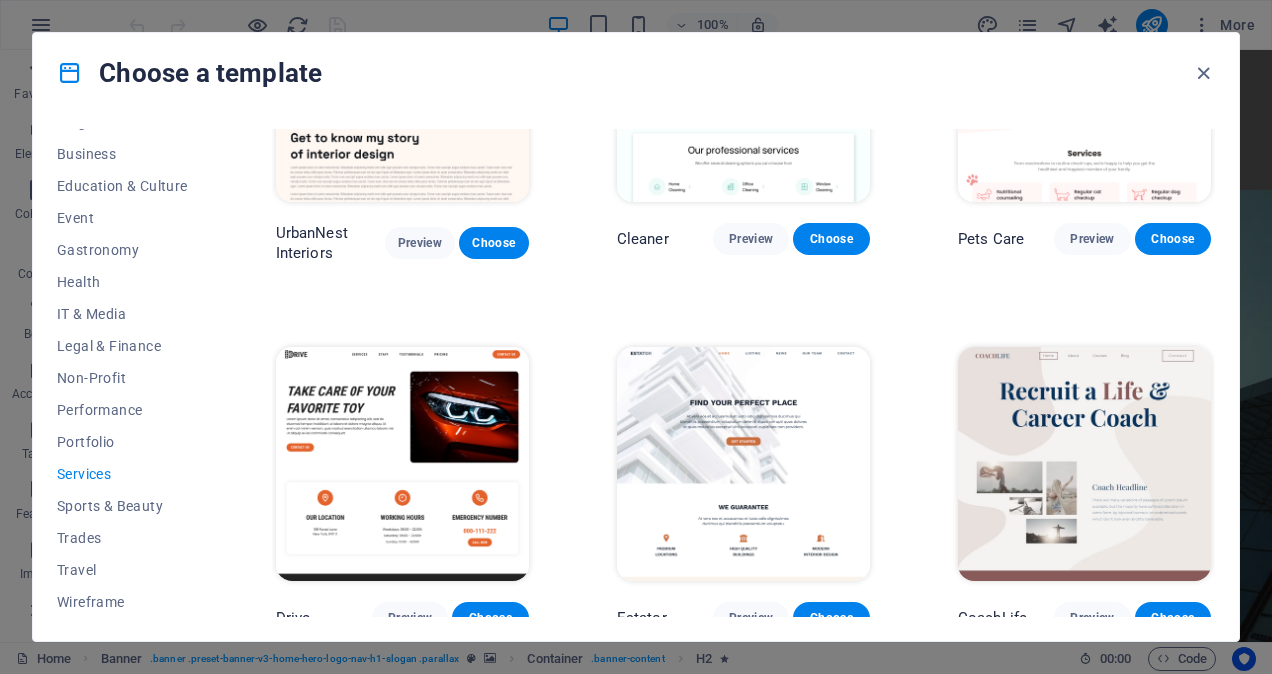 scroll, scrollTop: 1286, scrollLeft: 0, axis: vertical 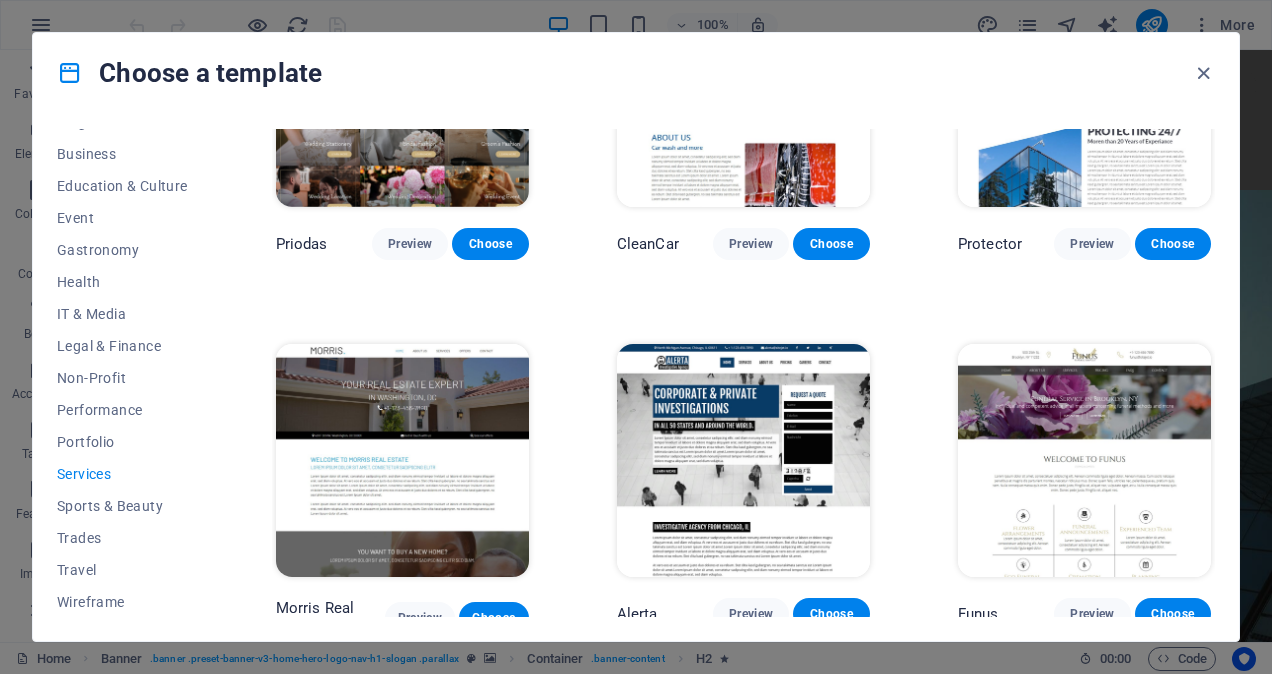 drag, startPoint x: 1215, startPoint y: 400, endPoint x: 1214, endPoint y: 426, distance: 26.019224 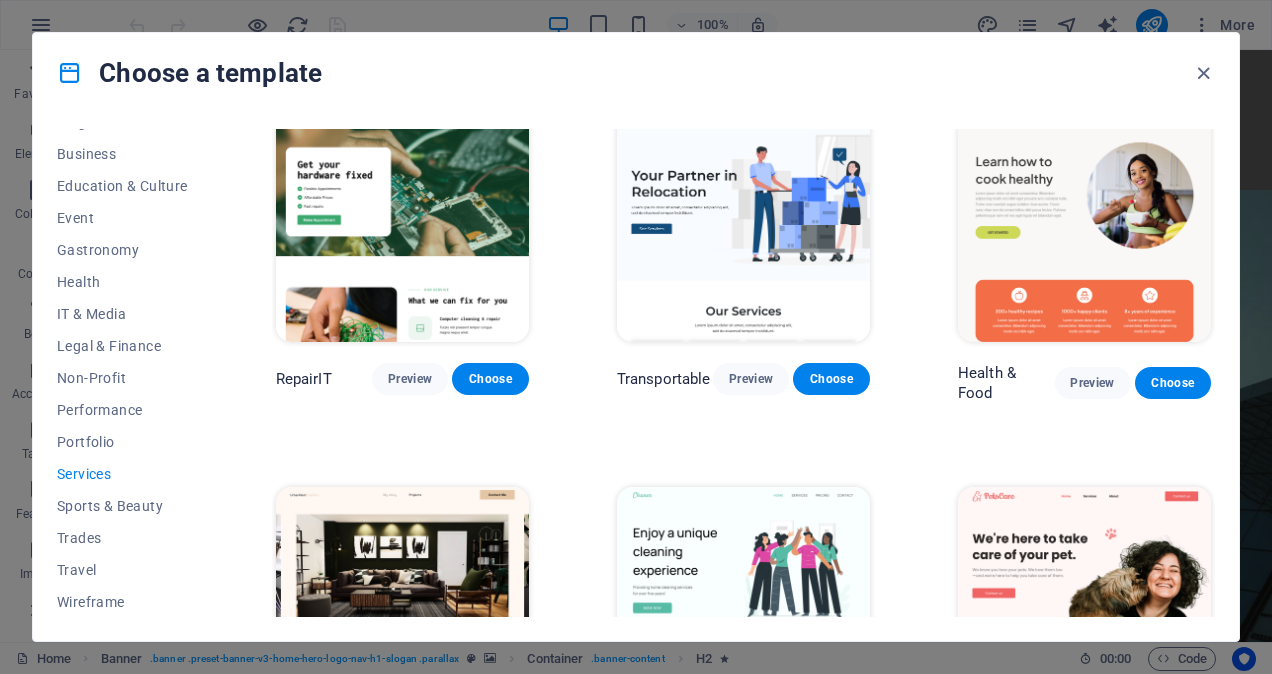 scroll, scrollTop: 0, scrollLeft: 0, axis: both 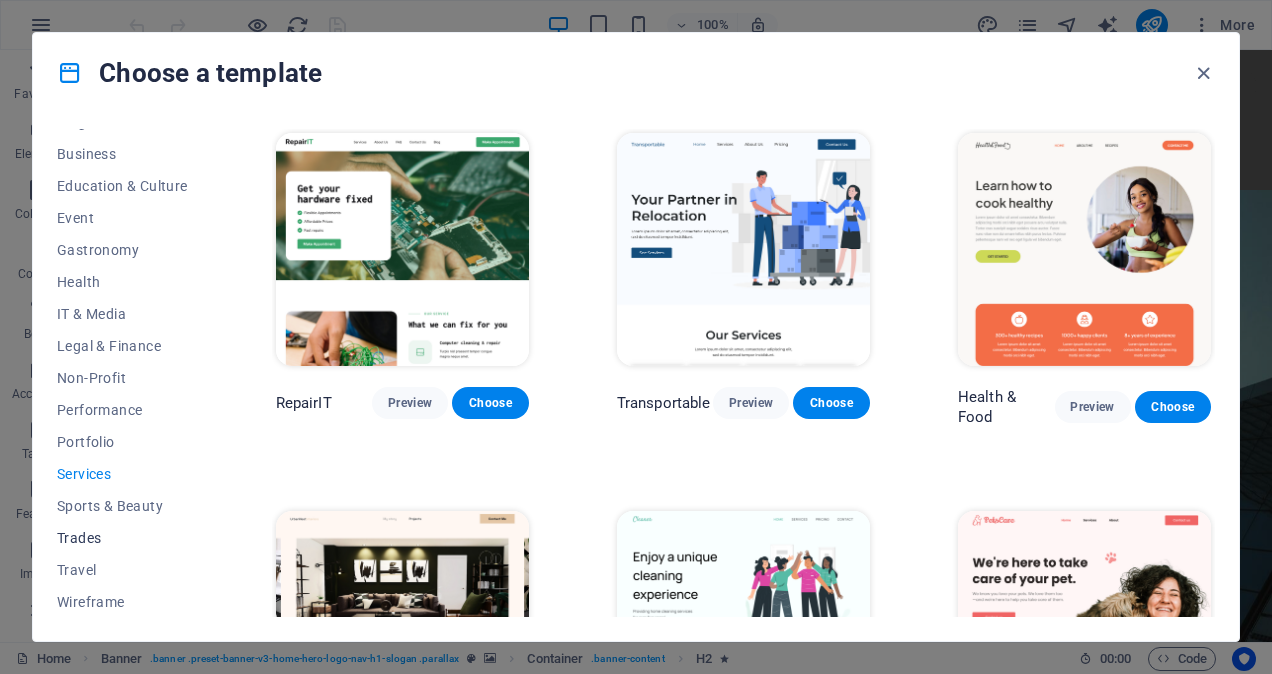 click on "Trades" at bounding box center (122, 538) 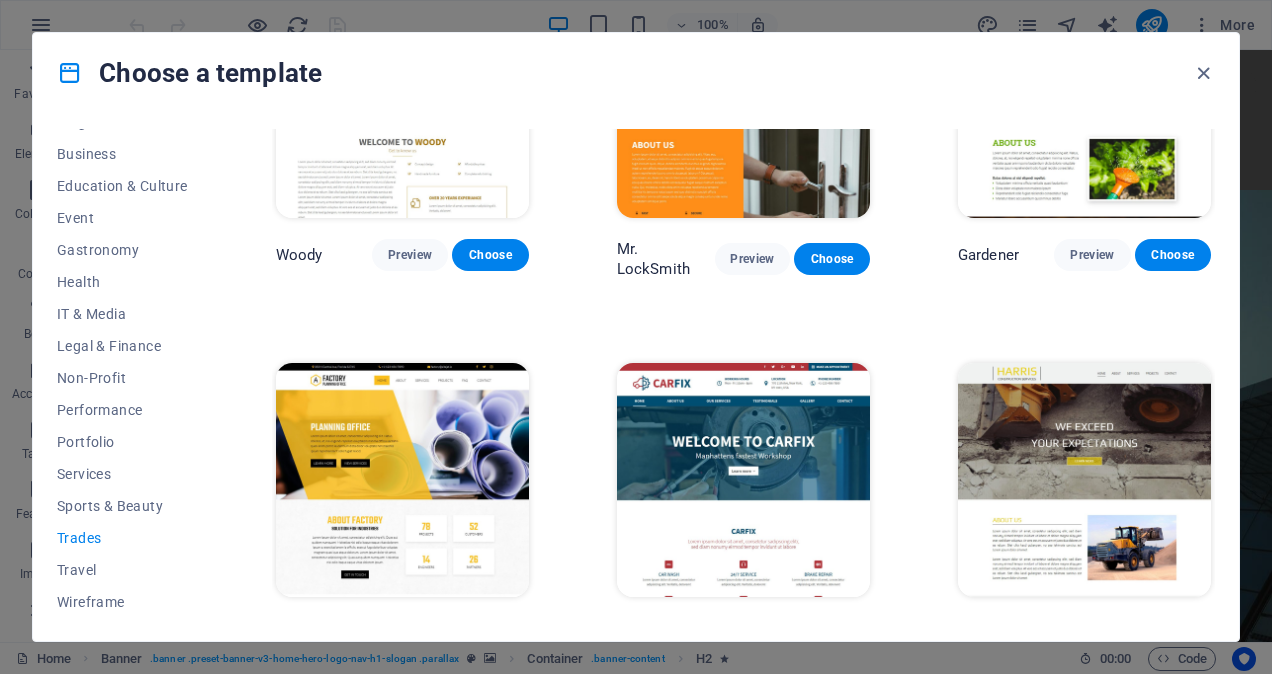 scroll, scrollTop: 542, scrollLeft: 0, axis: vertical 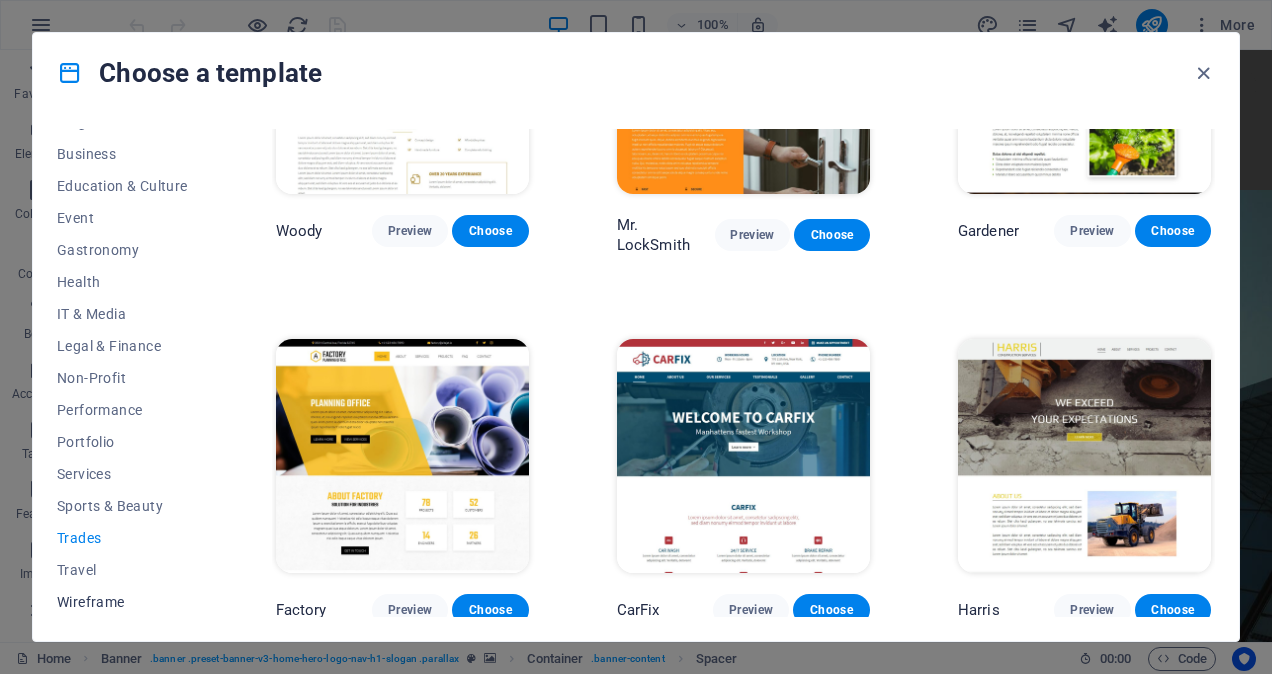 click on "Wireframe" at bounding box center (122, 602) 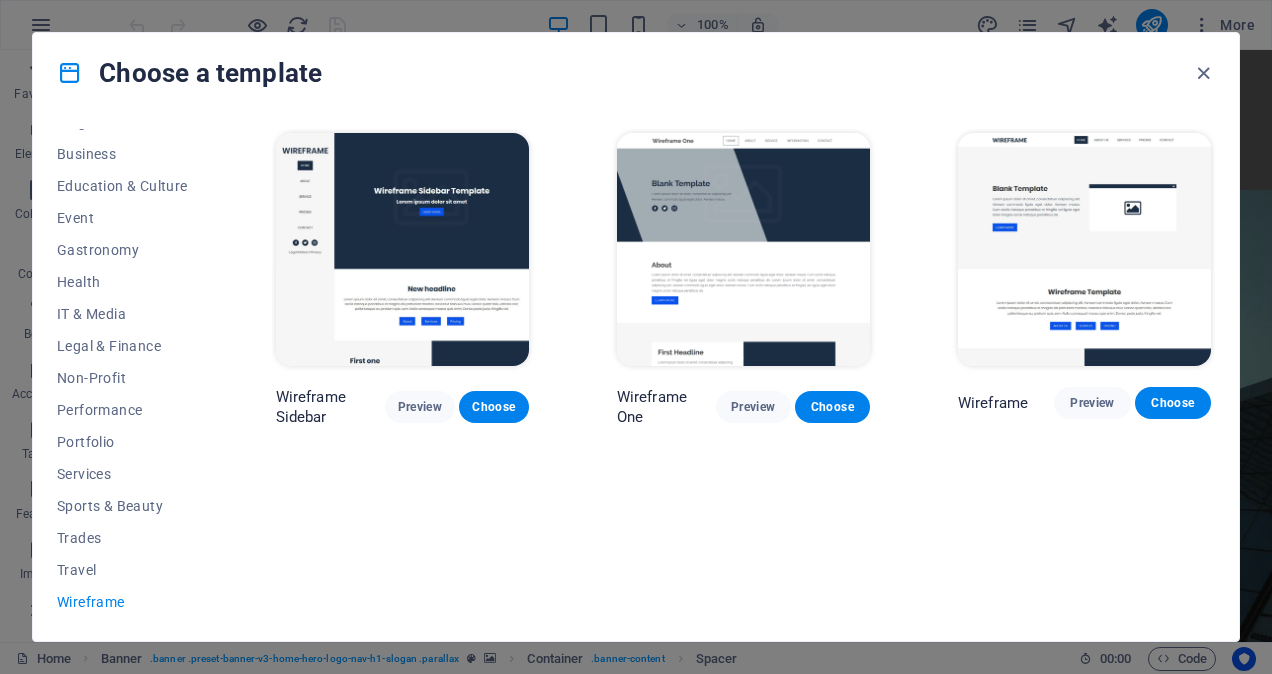 scroll, scrollTop: 0, scrollLeft: 0, axis: both 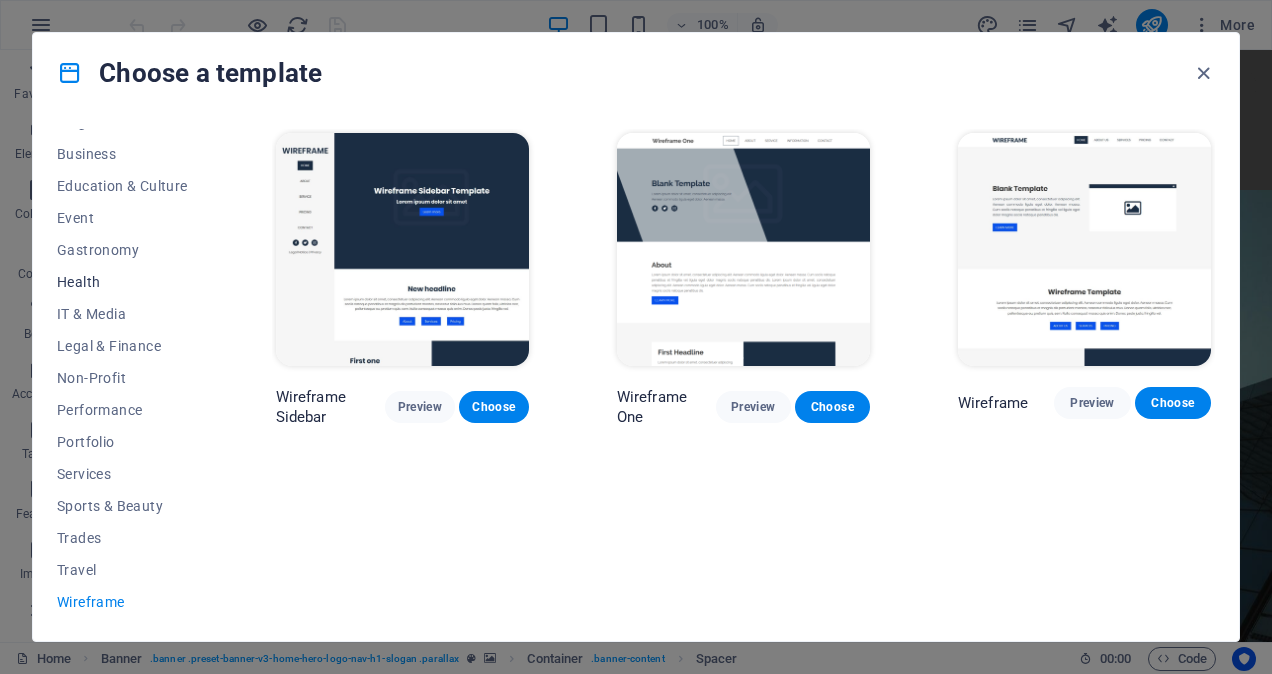 click on "Health" at bounding box center [122, 282] 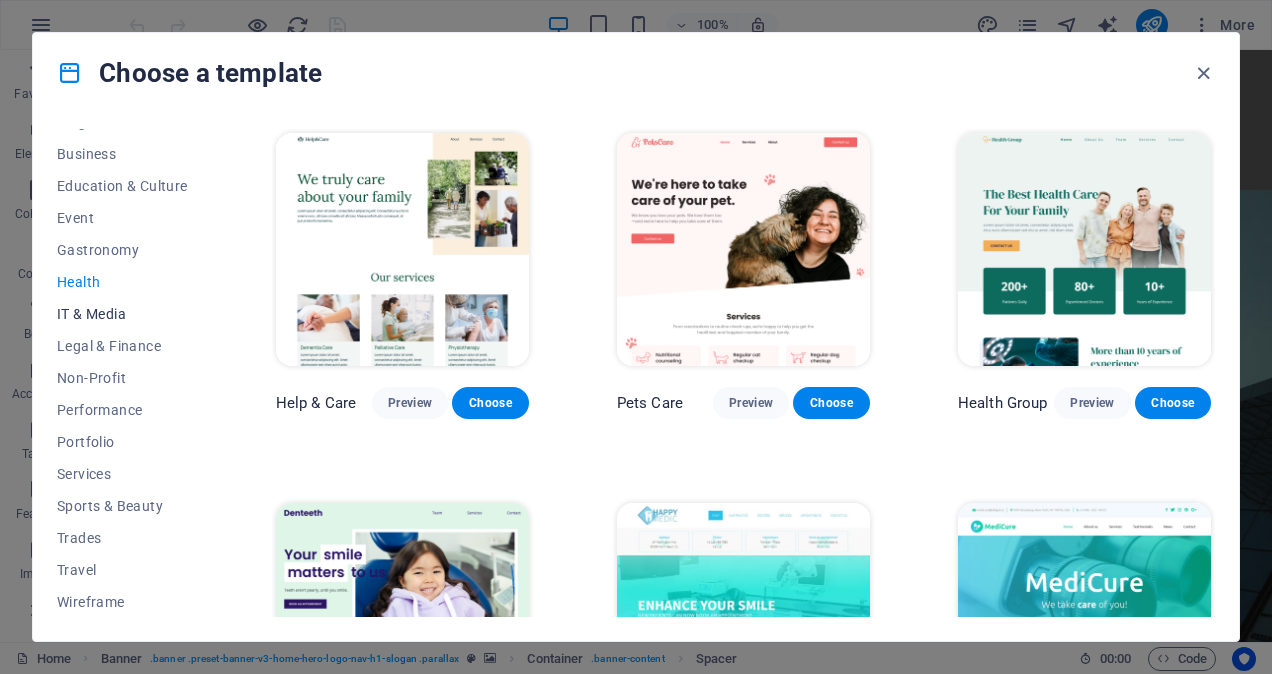 click on "IT & Media" at bounding box center [122, 314] 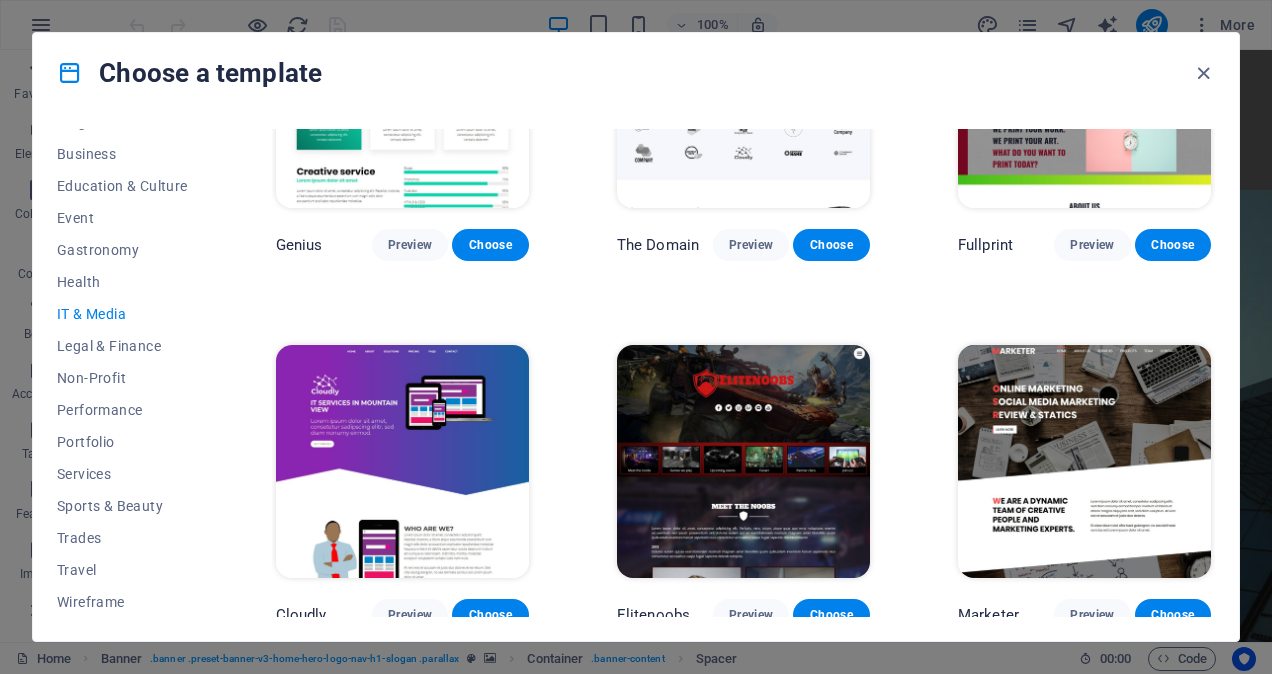 scroll, scrollTop: 918, scrollLeft: 0, axis: vertical 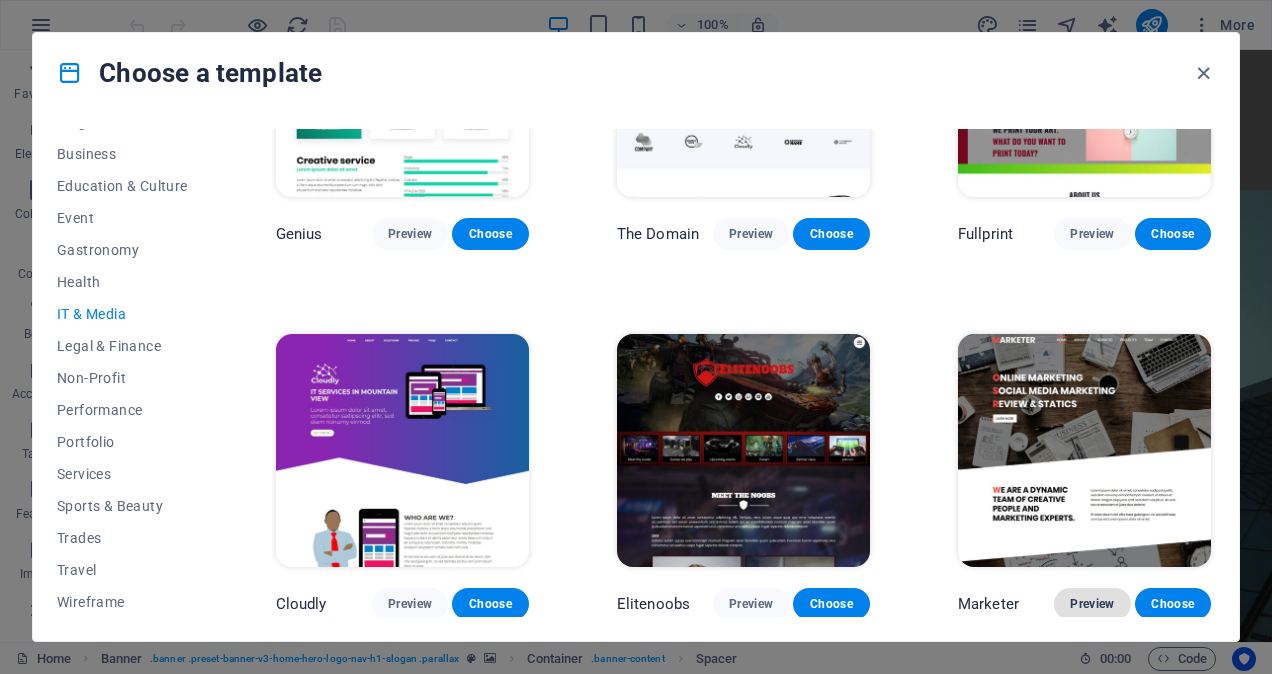click on "Preview" at bounding box center (1092, 604) 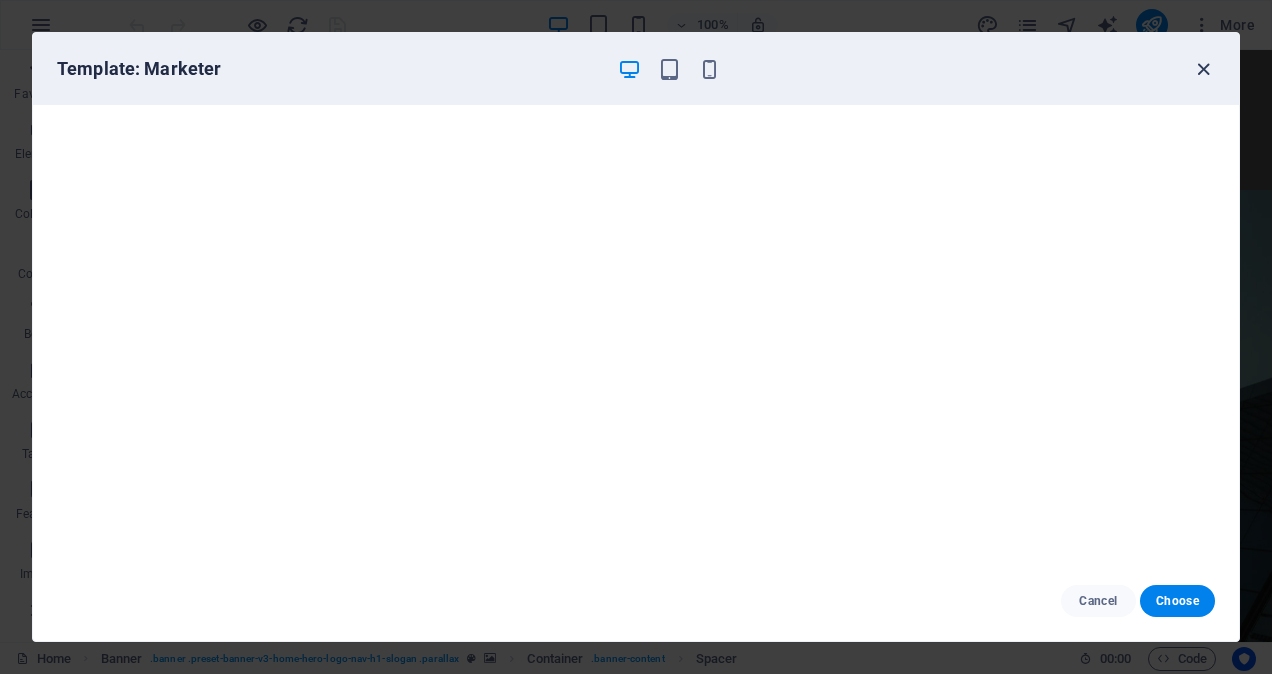 click at bounding box center [1203, 69] 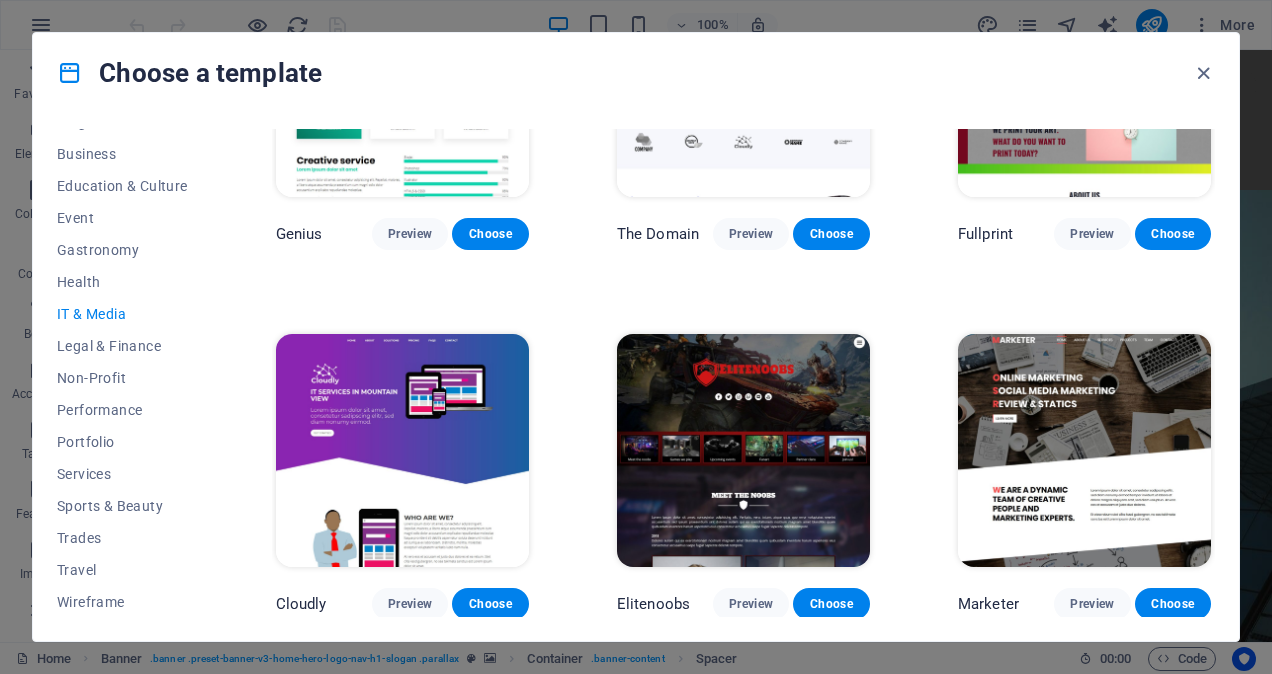drag, startPoint x: 210, startPoint y: 373, endPoint x: 218, endPoint y: 296, distance: 77.41447 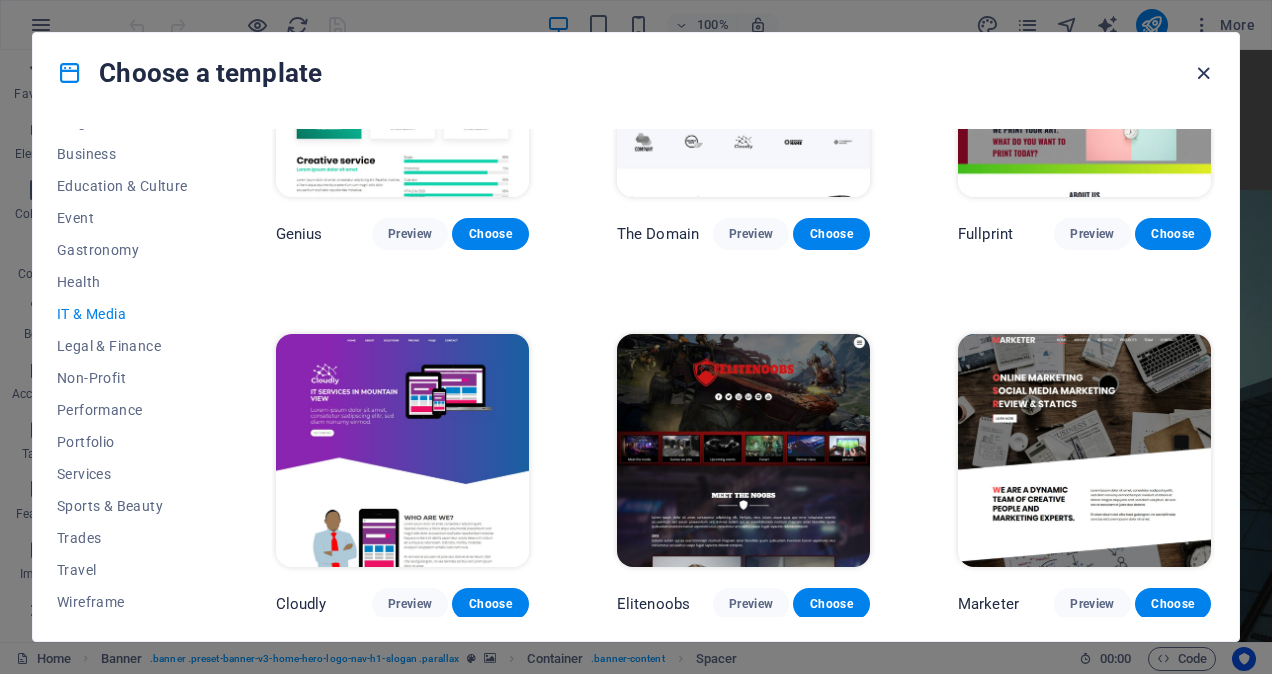 click at bounding box center [1203, 73] 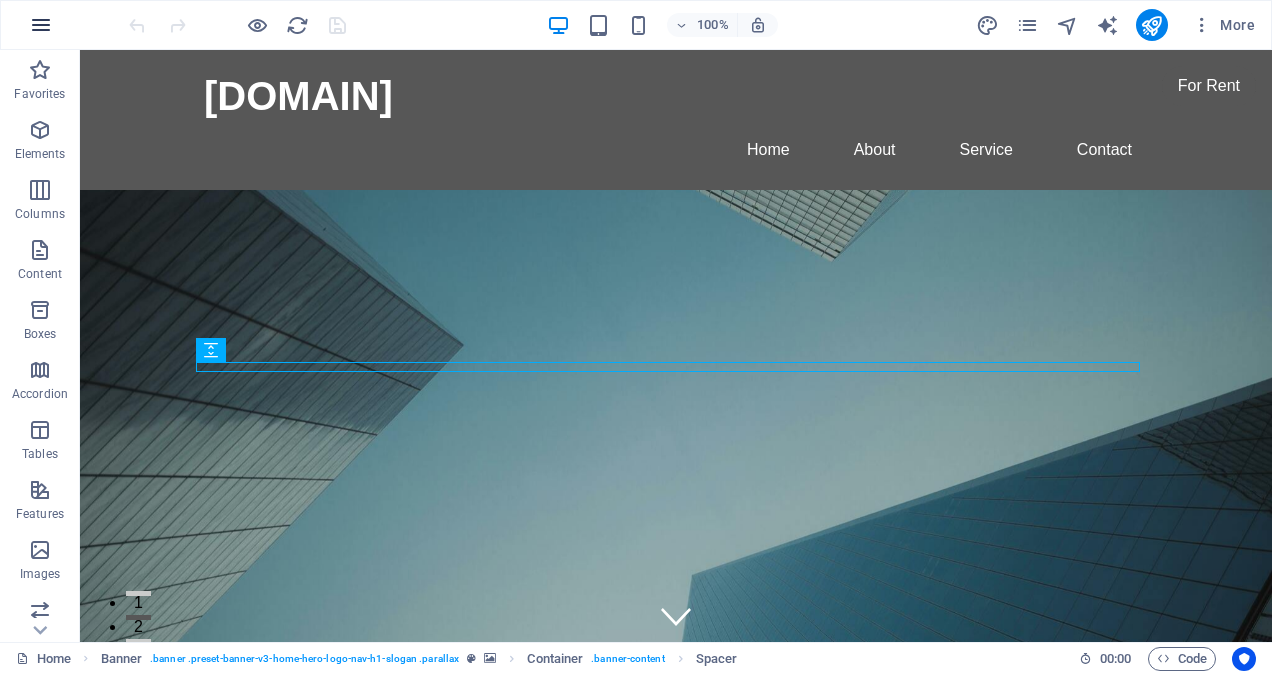 click at bounding box center [41, 25] 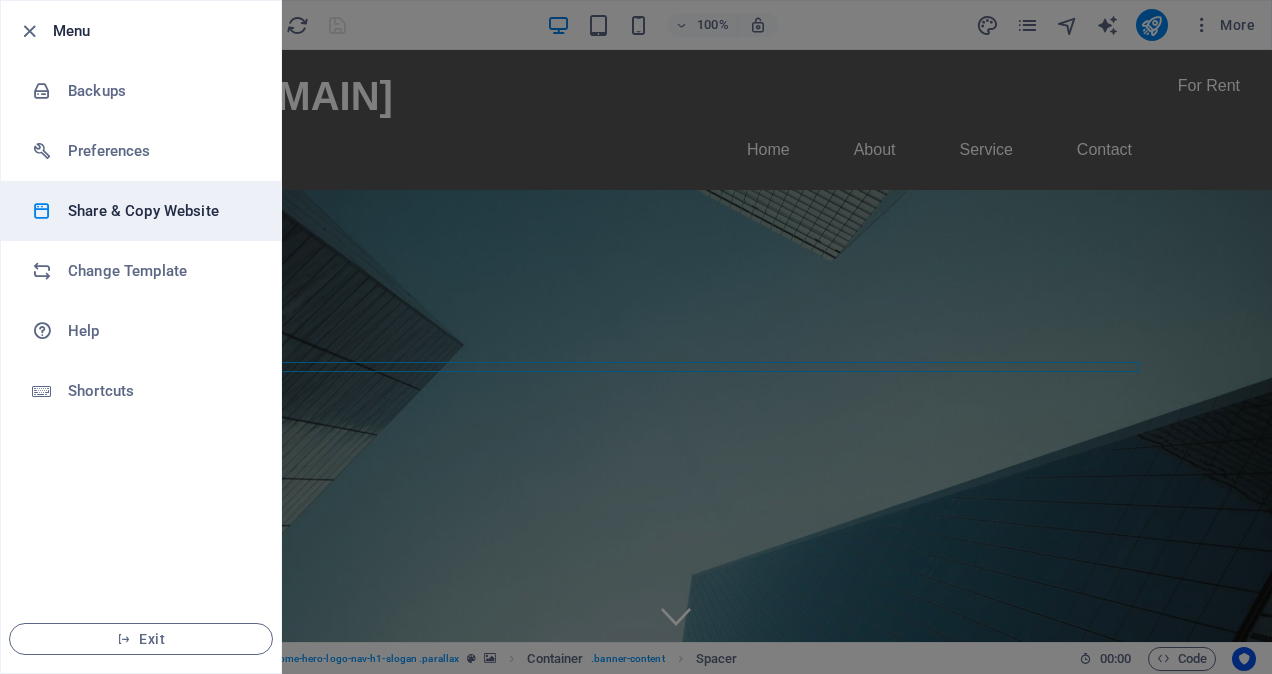 click on "Share & Copy Website" at bounding box center [160, 211] 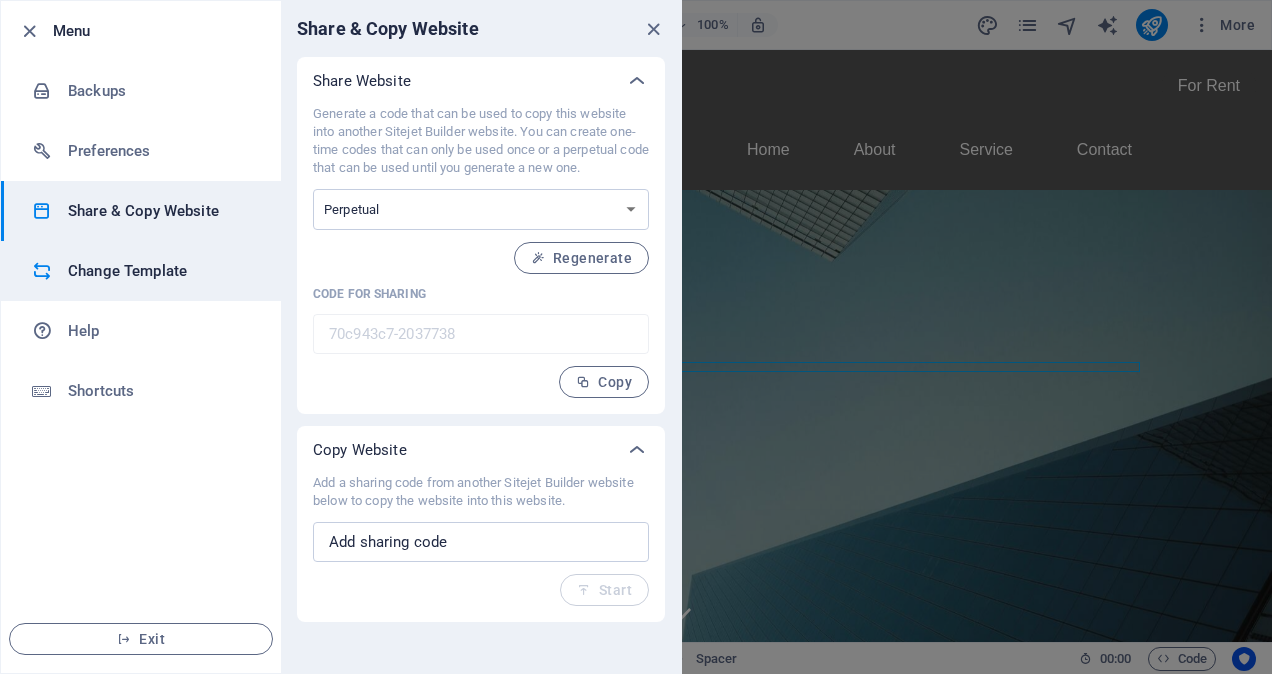 click on "Change Template" at bounding box center [141, 271] 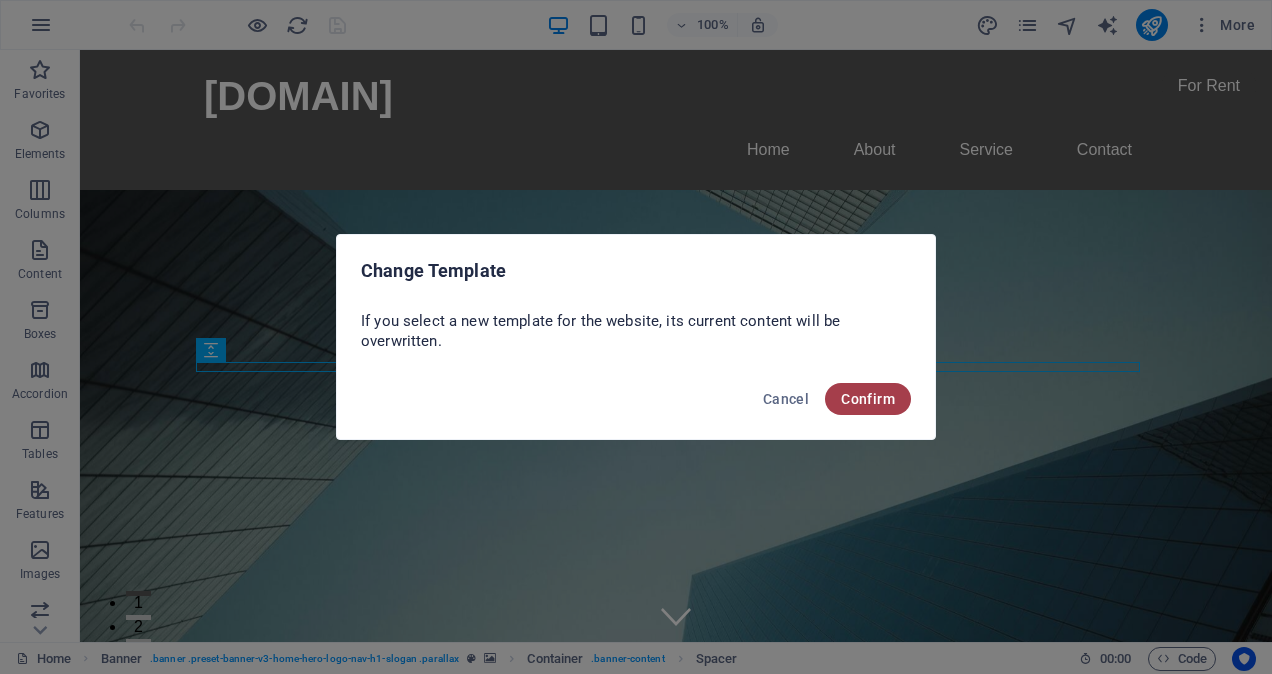 click on "Confirm" at bounding box center [868, 399] 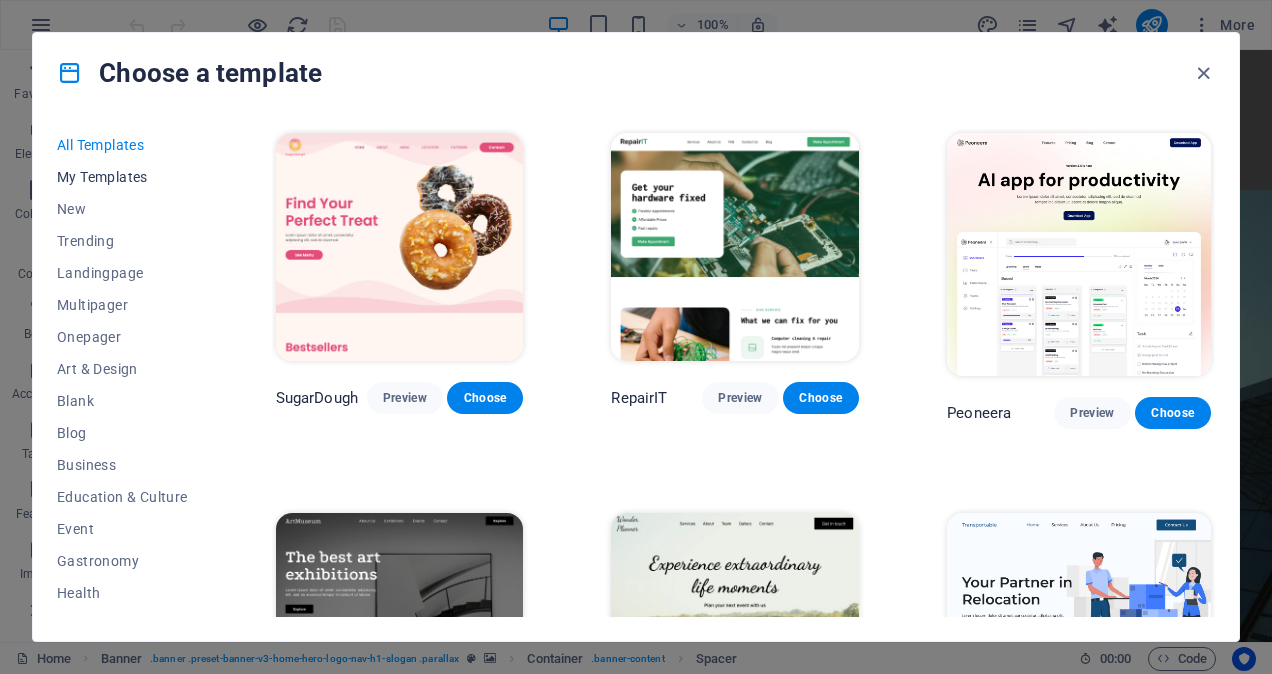 click on "My Templates" at bounding box center [122, 177] 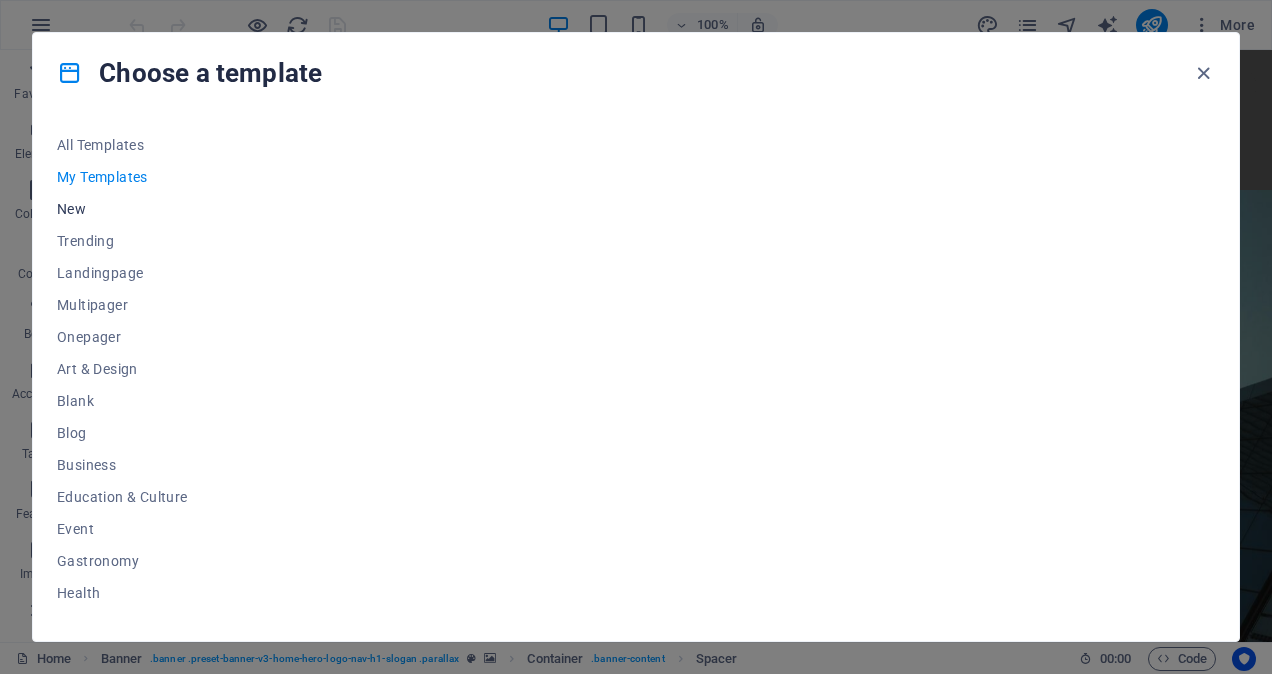 click on "New" at bounding box center [122, 209] 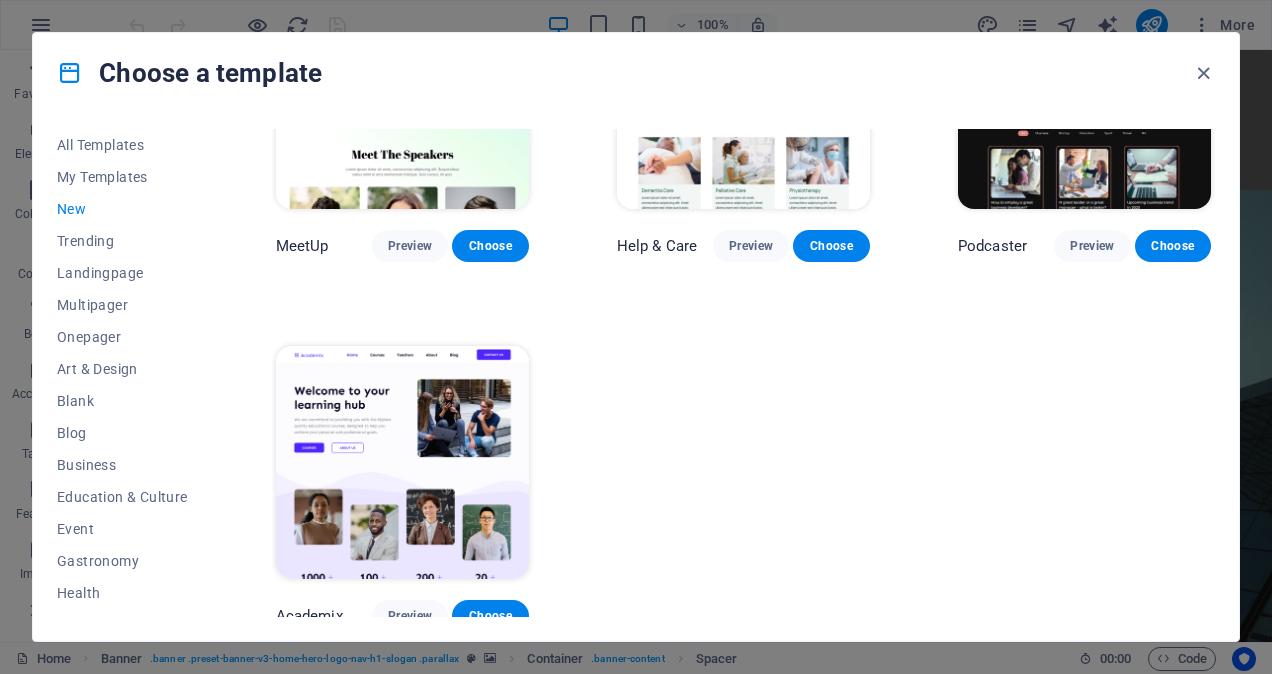 scroll, scrollTop: 1278, scrollLeft: 0, axis: vertical 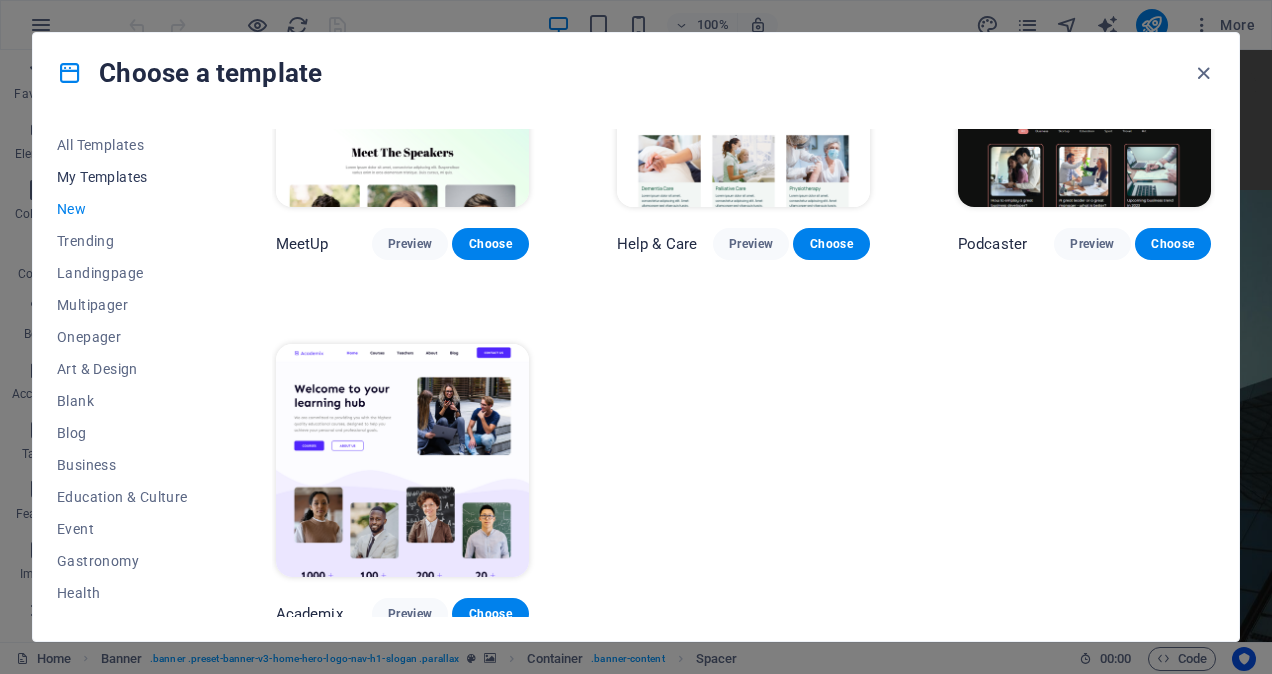 click on "My Templates" at bounding box center (122, 177) 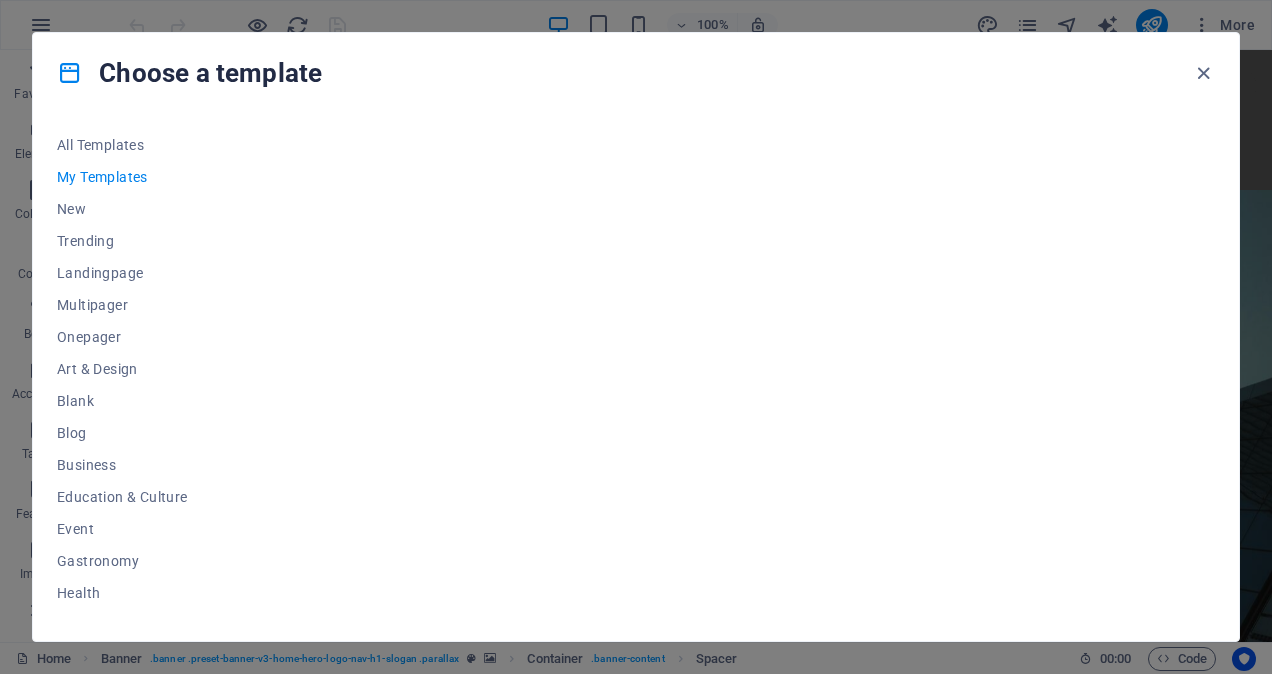 scroll, scrollTop: 0, scrollLeft: 0, axis: both 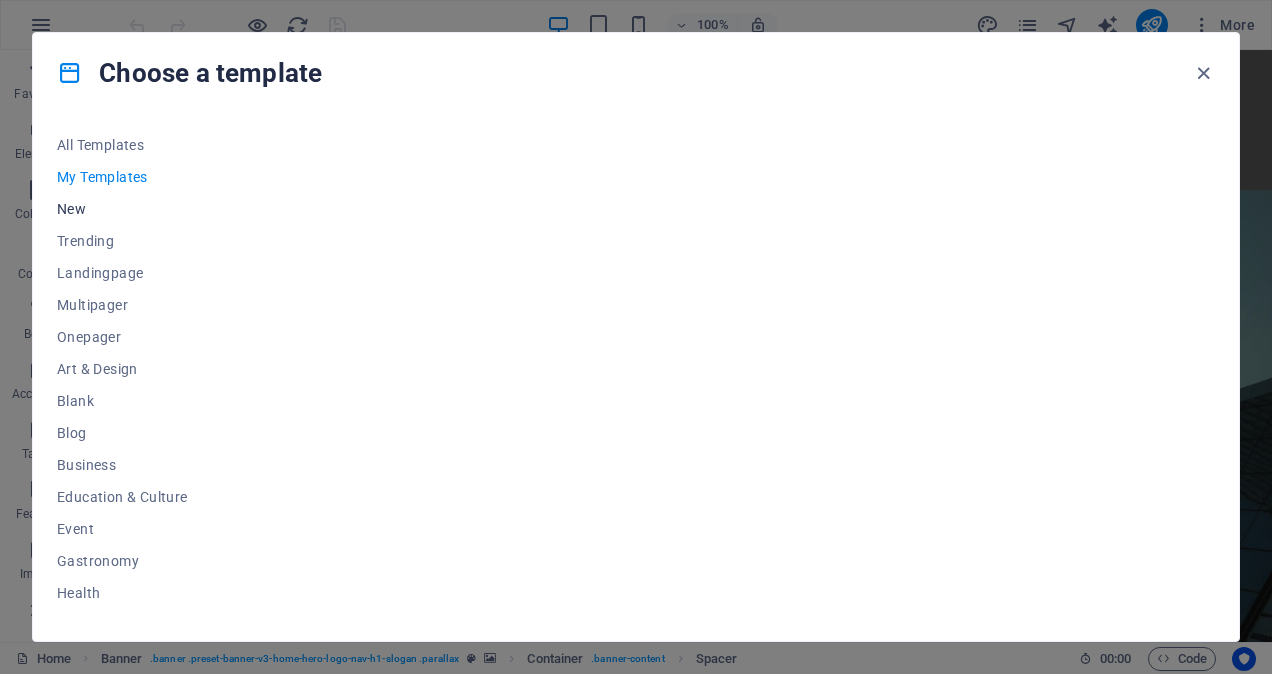click on "New" at bounding box center (122, 209) 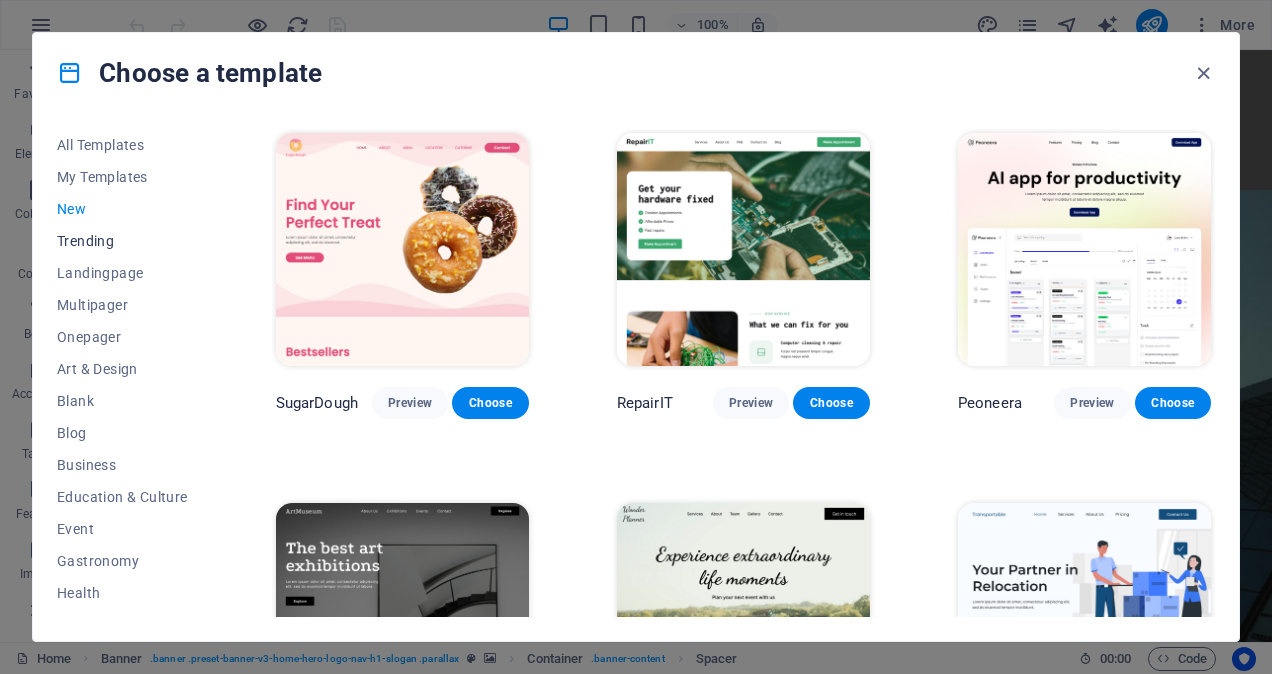 click on "Trending" at bounding box center [122, 241] 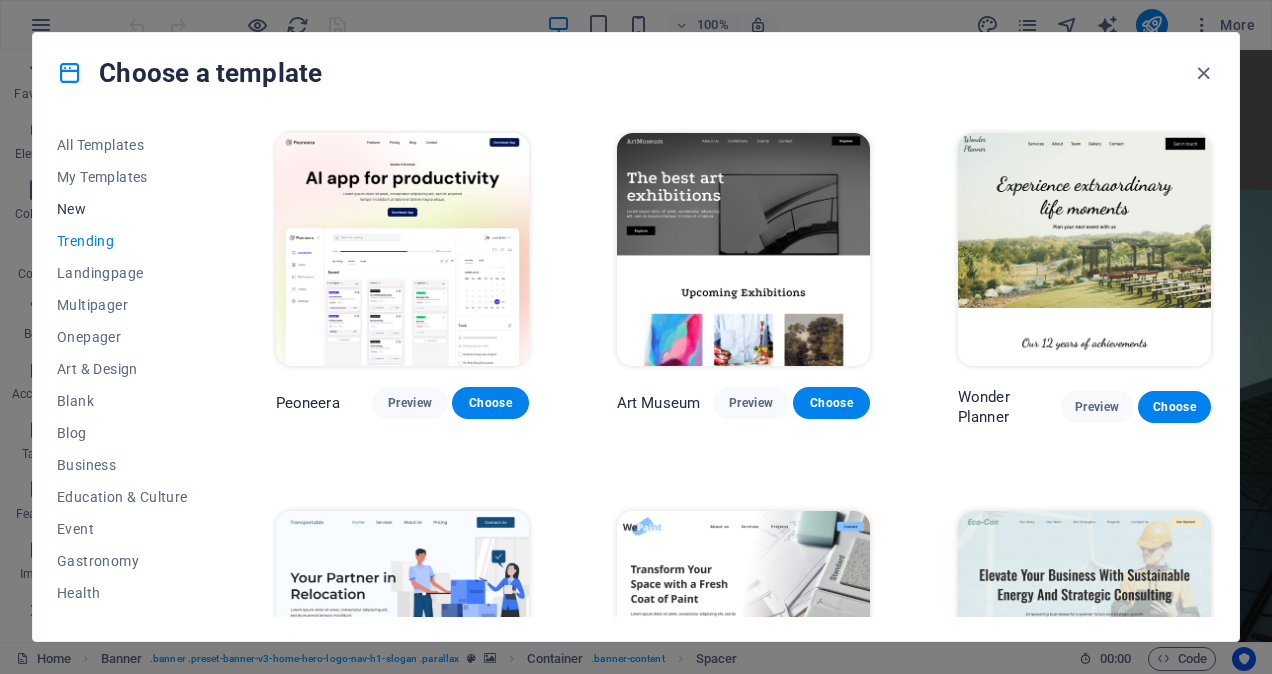 click on "New" at bounding box center [122, 209] 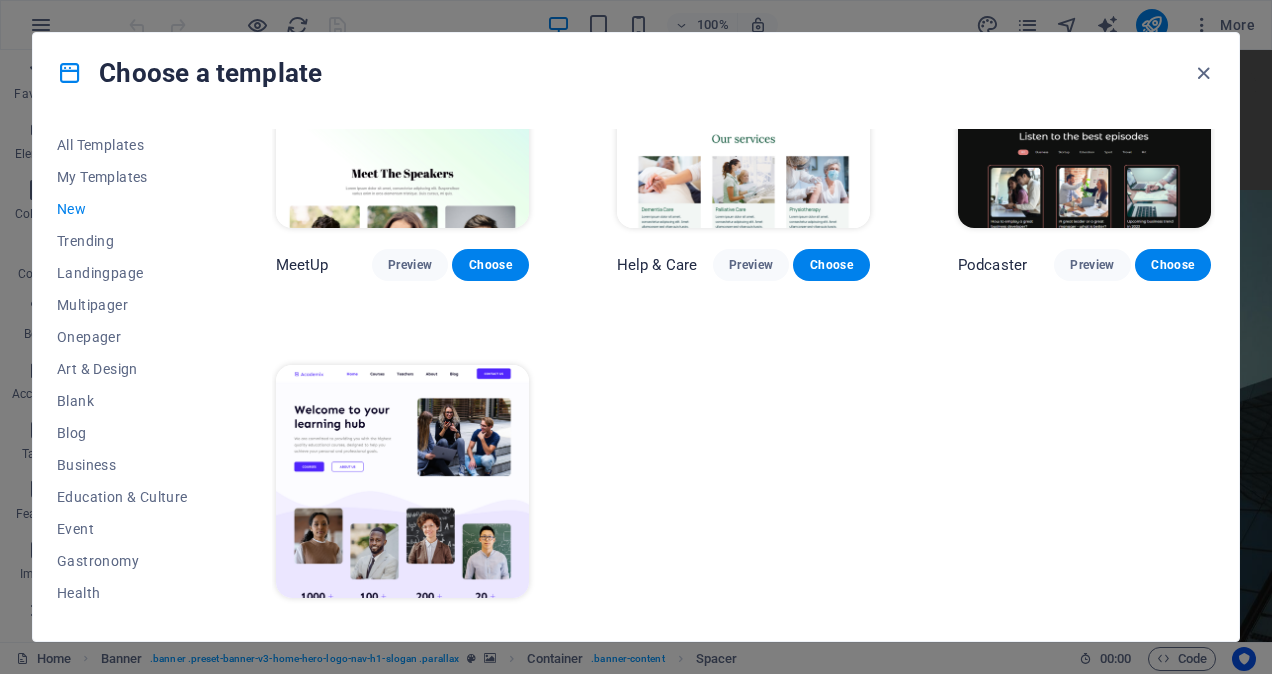 scroll, scrollTop: 1278, scrollLeft: 0, axis: vertical 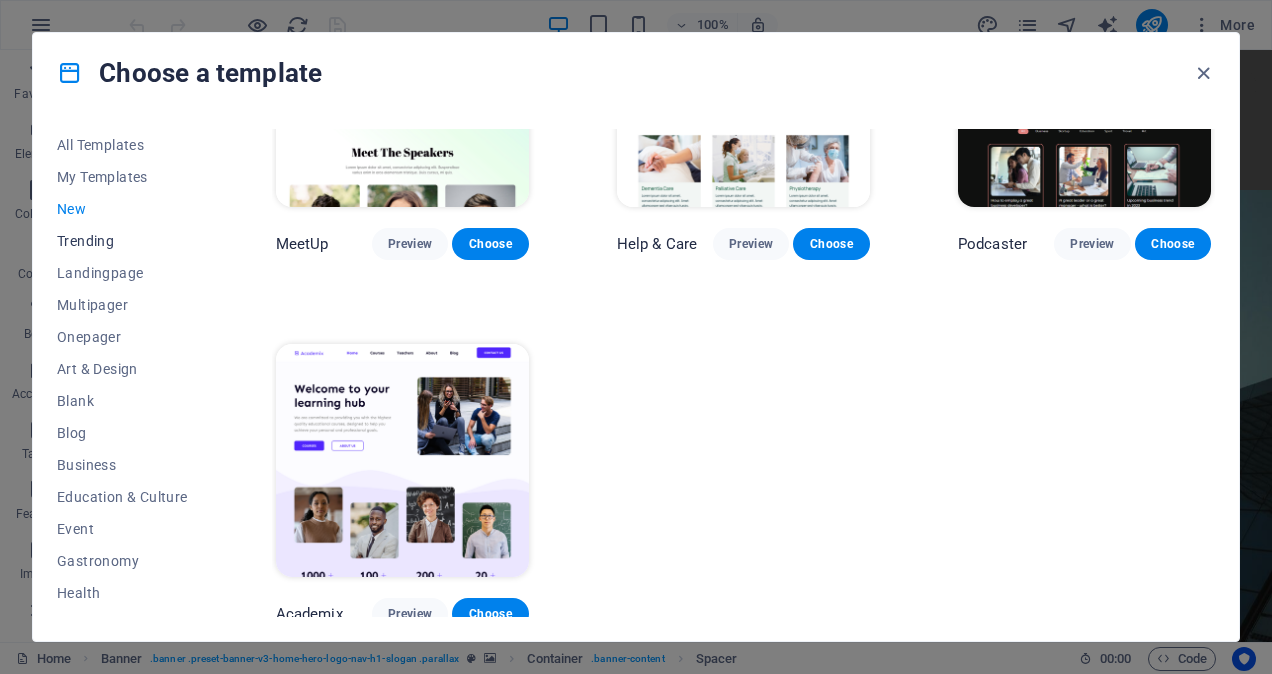 click on "Trending" at bounding box center [122, 241] 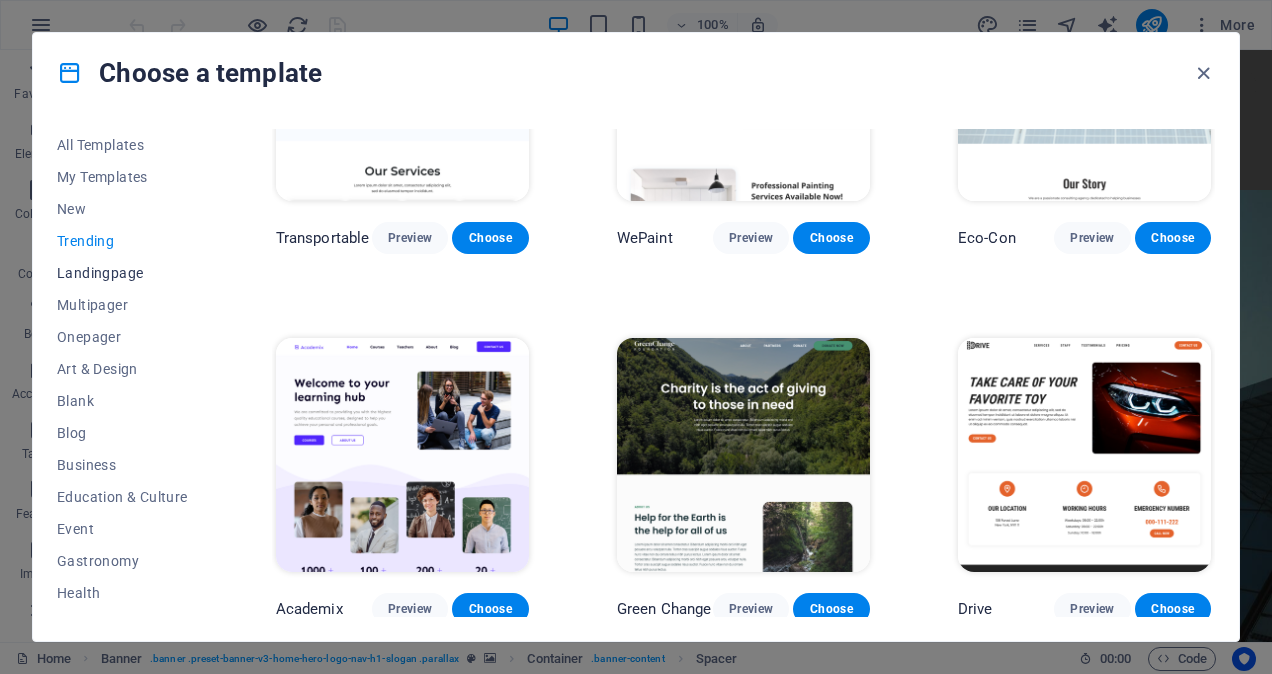 click on "Landingpage" at bounding box center (122, 273) 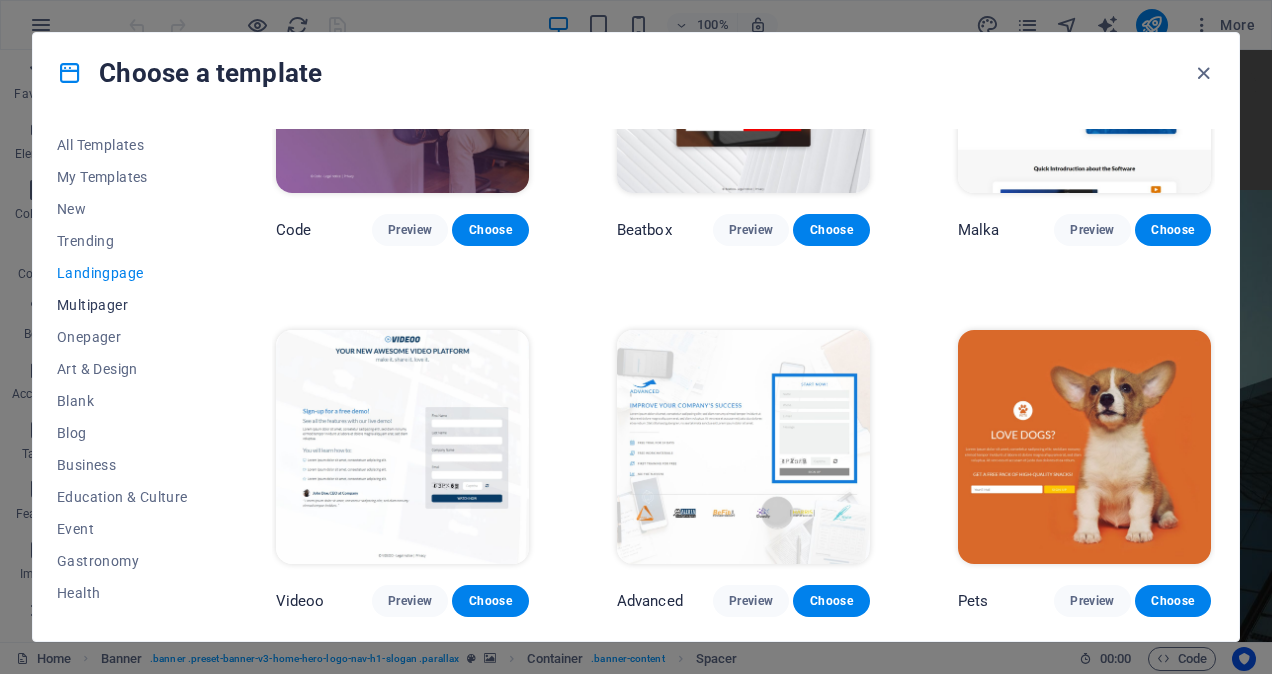 click on "Multipager" at bounding box center (122, 305) 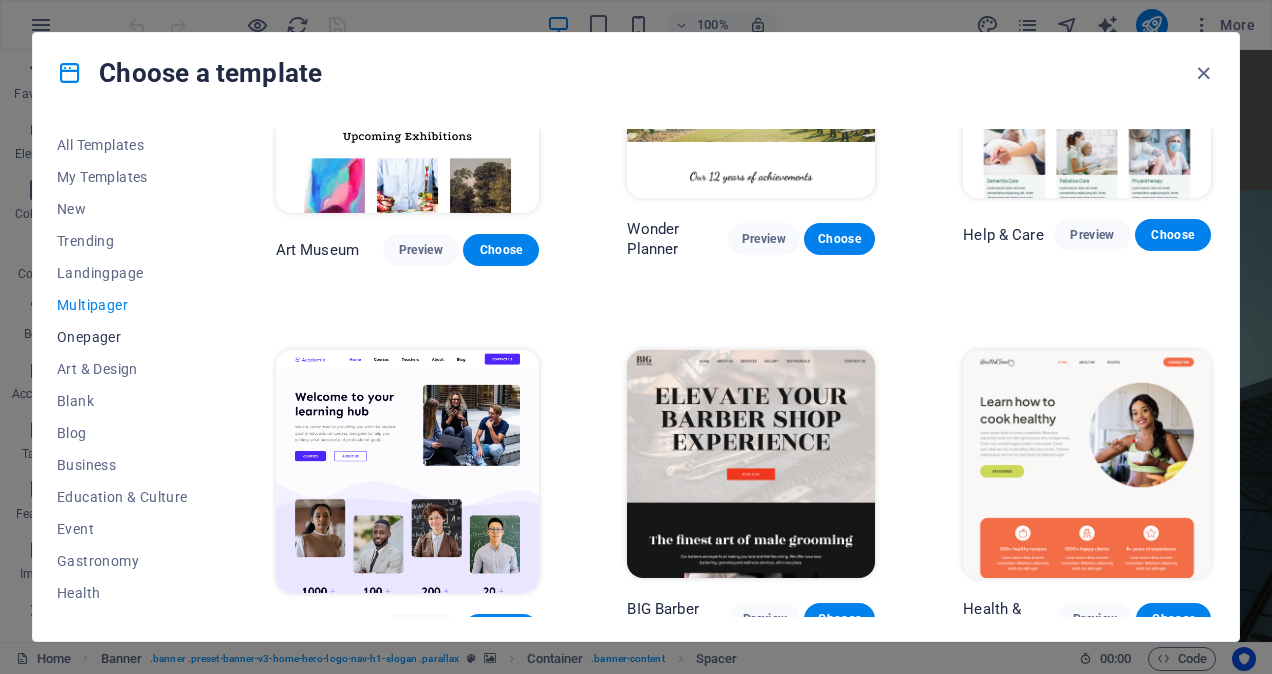 click on "Onepager" at bounding box center (122, 337) 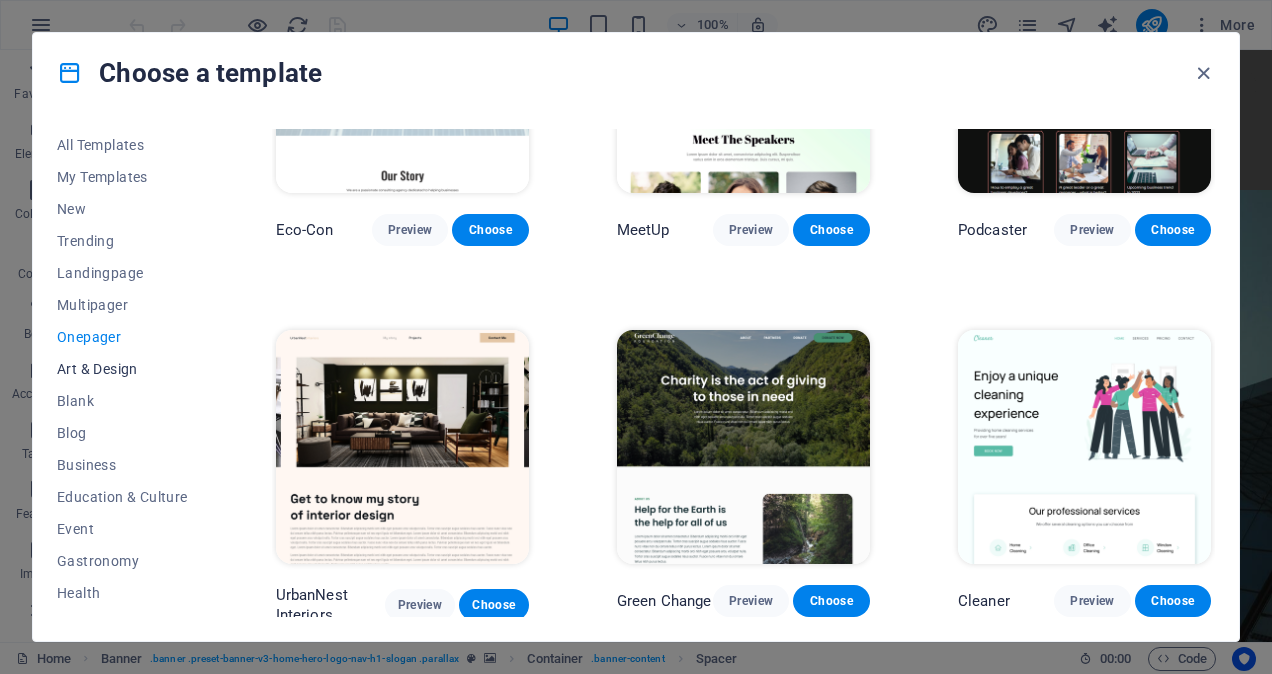 click on "Art & Design" at bounding box center (122, 369) 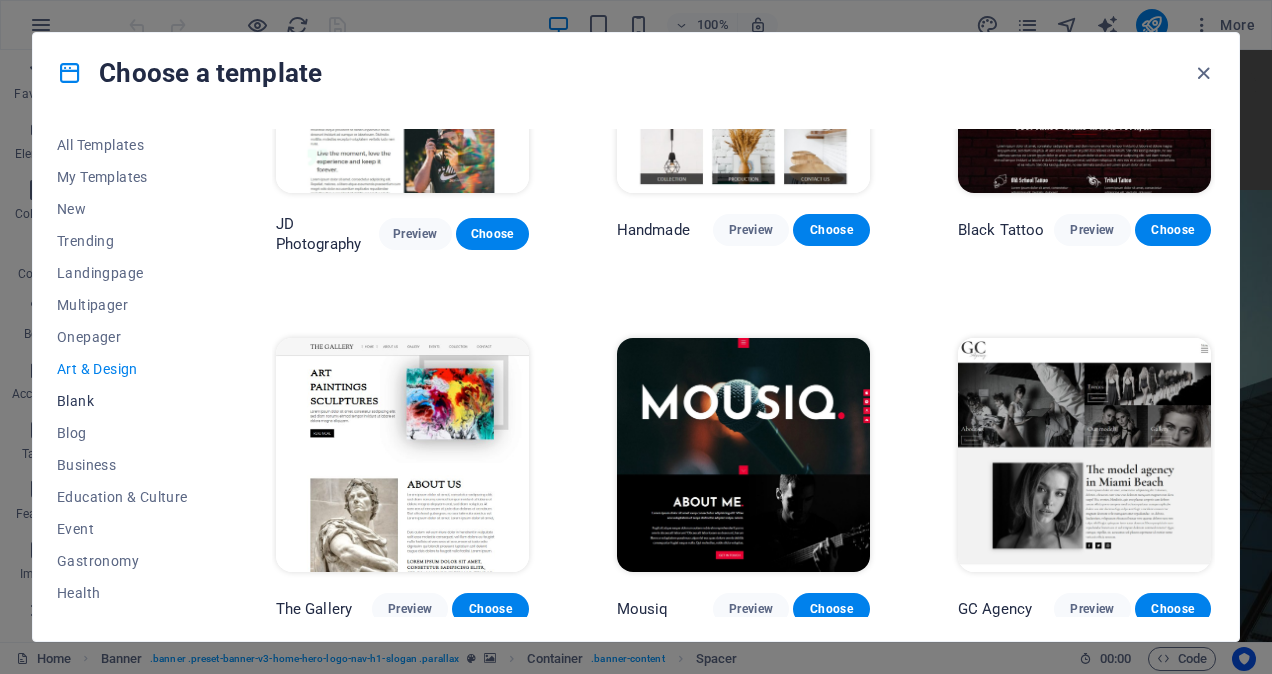 click on "Blank" at bounding box center [122, 401] 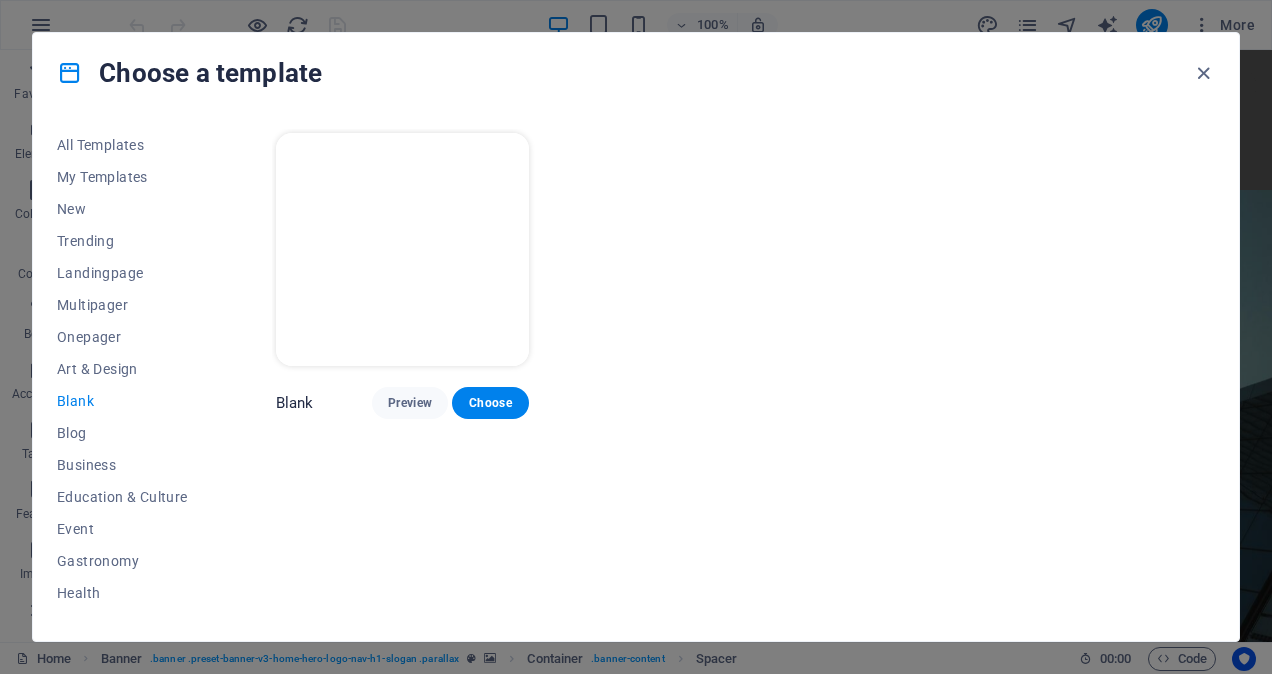 scroll, scrollTop: 0, scrollLeft: 0, axis: both 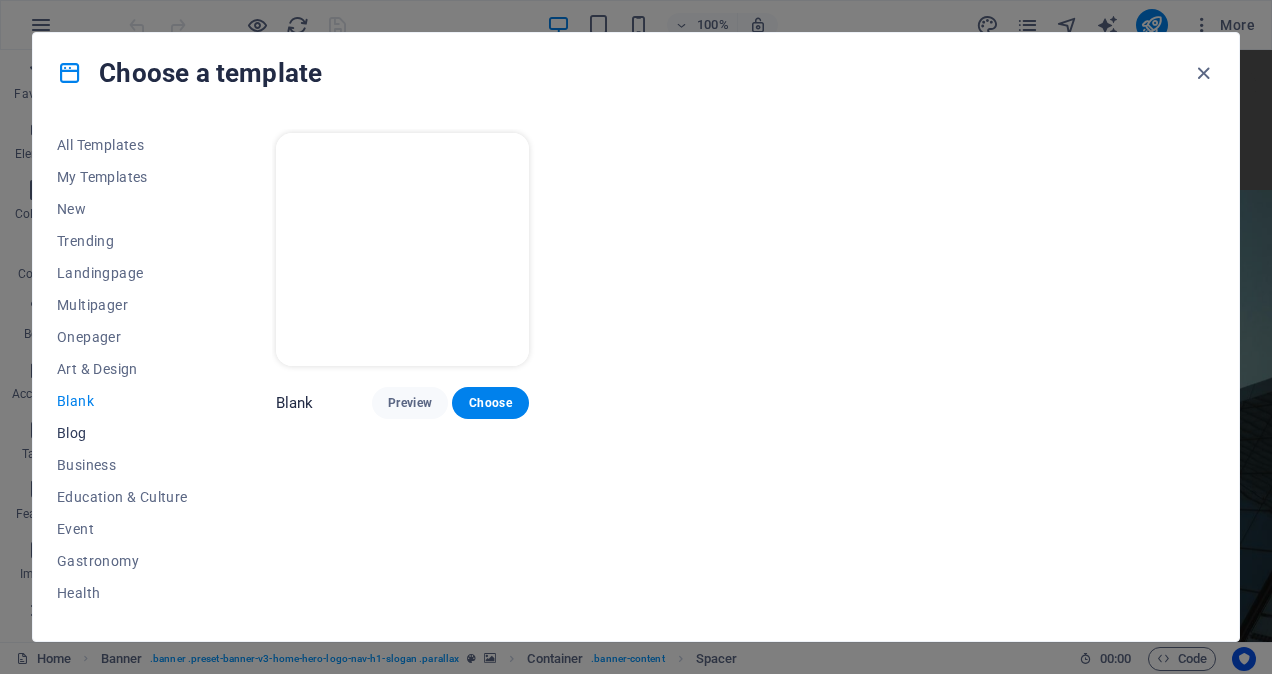 click on "Blog" at bounding box center [122, 433] 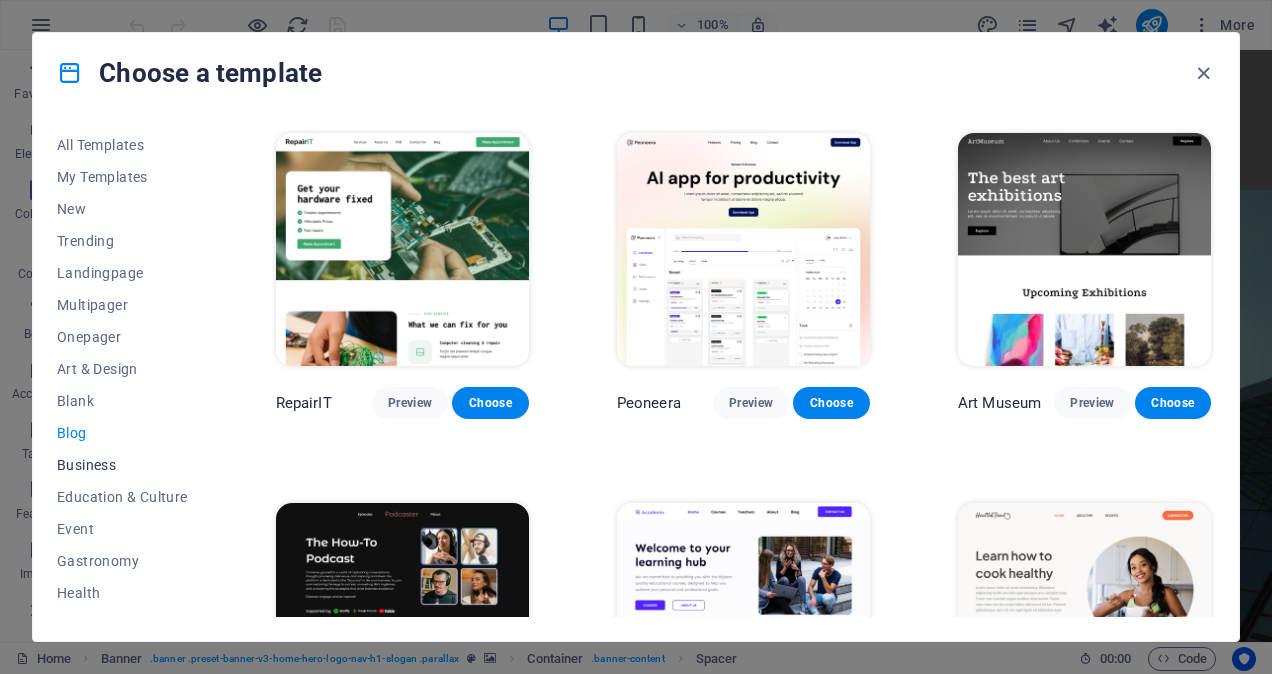 click on "Business" at bounding box center [122, 465] 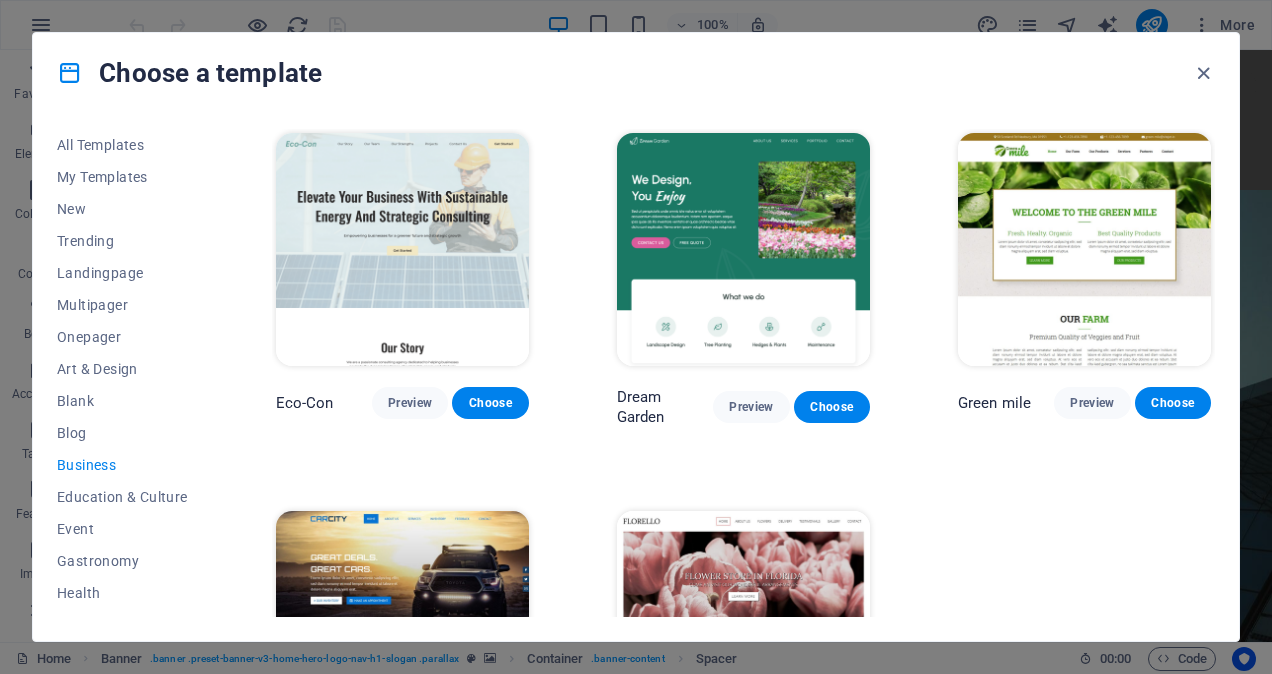 scroll, scrollTop: 175, scrollLeft: 0, axis: vertical 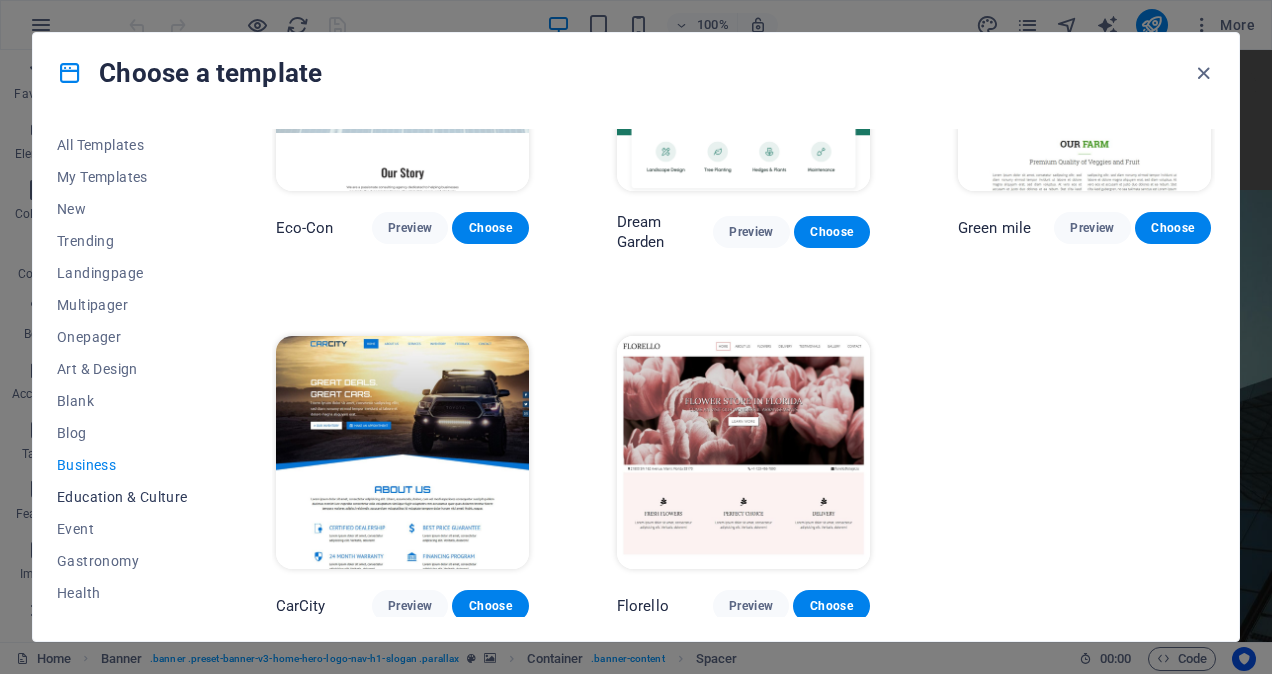 click on "Education & Culture" at bounding box center [122, 497] 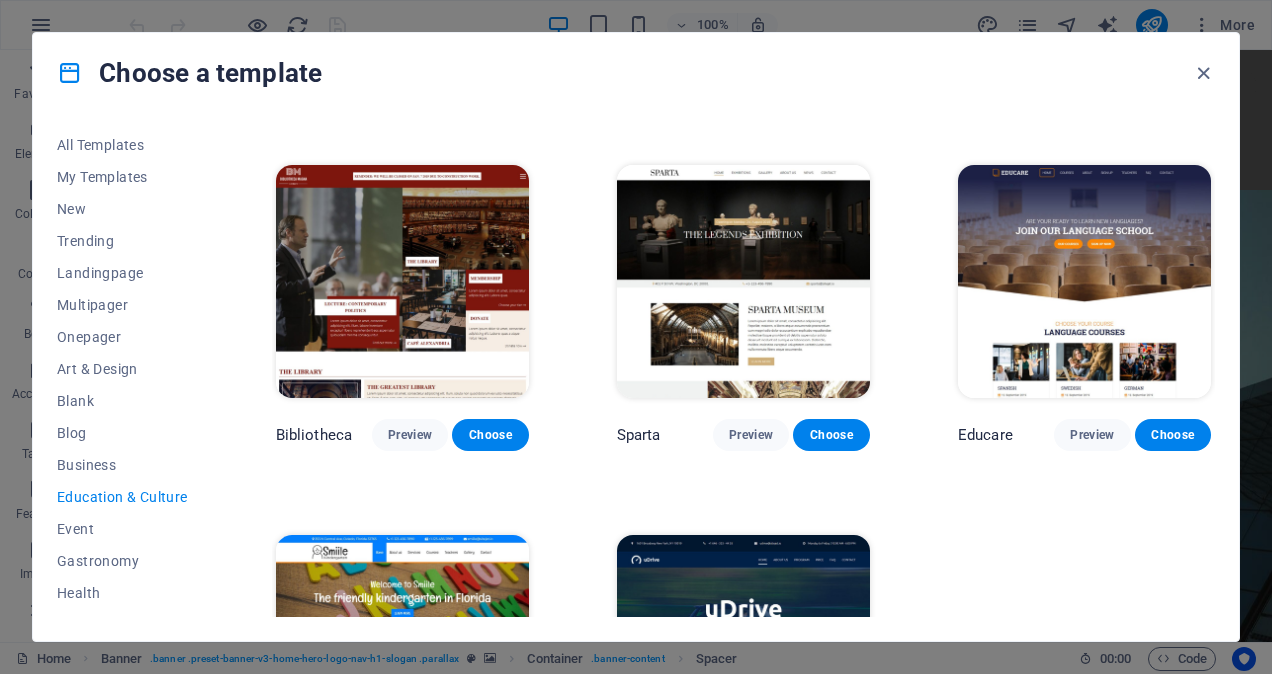 scroll, scrollTop: 417, scrollLeft: 0, axis: vertical 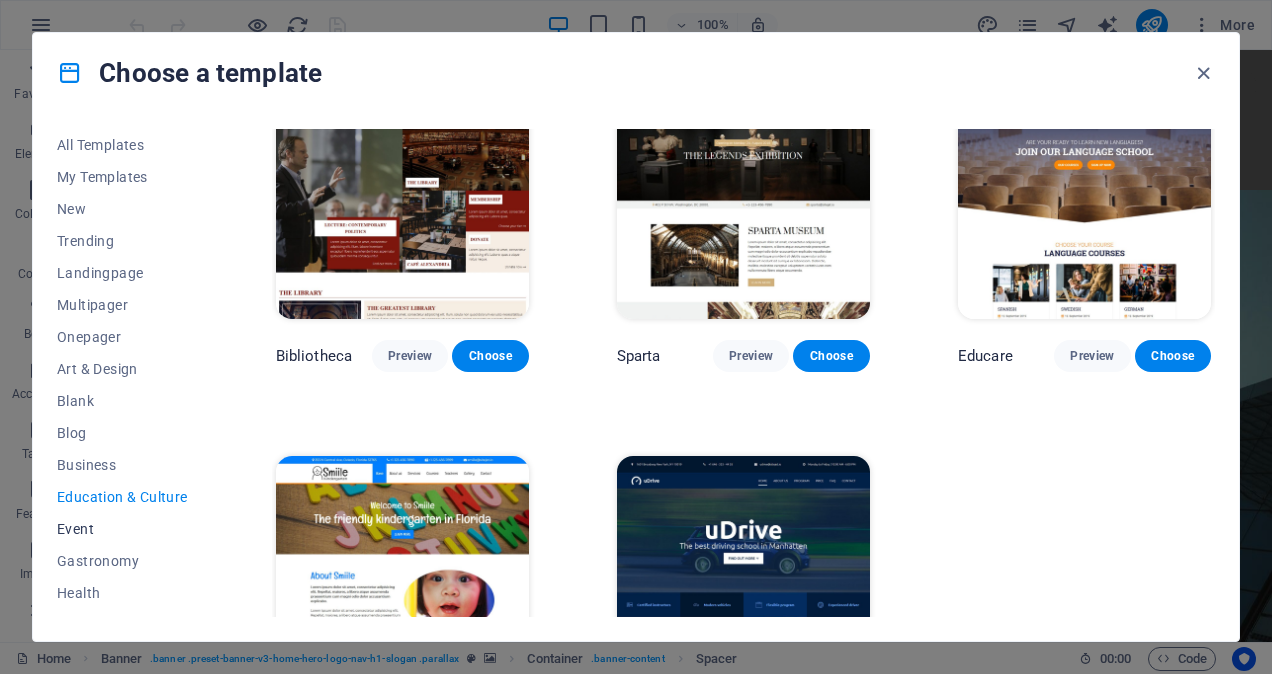 click on "Event" at bounding box center (122, 529) 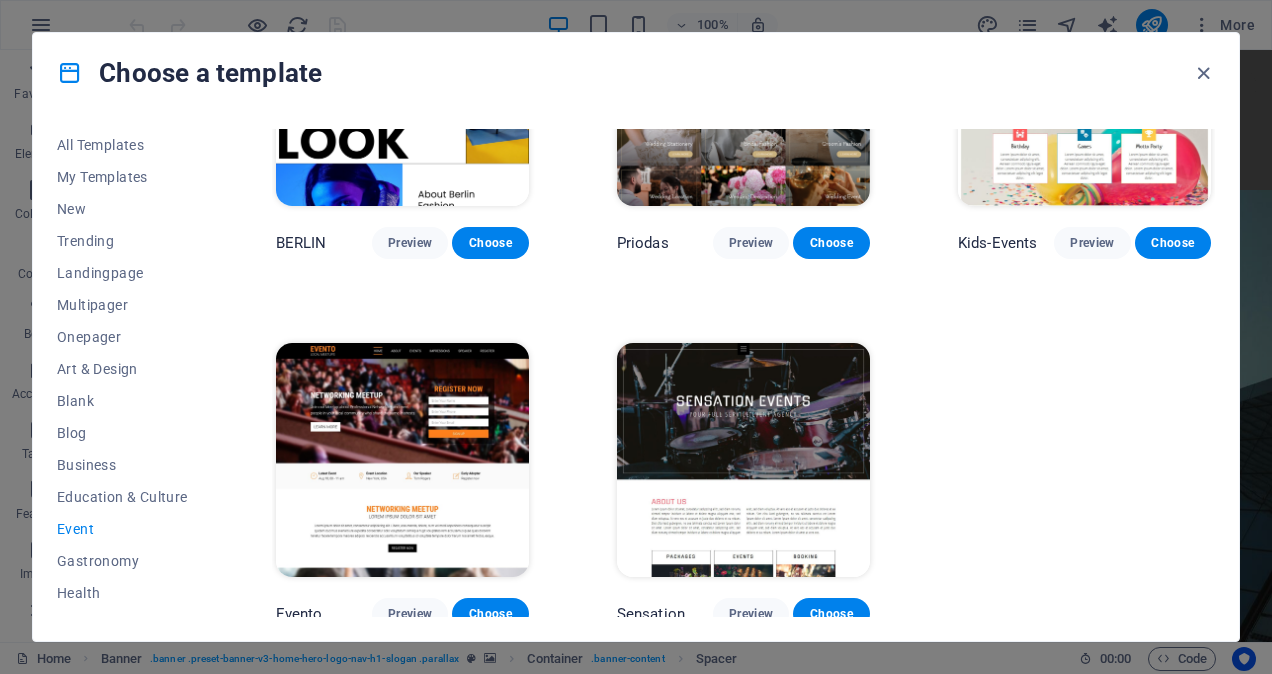 scroll, scrollTop: 542, scrollLeft: 0, axis: vertical 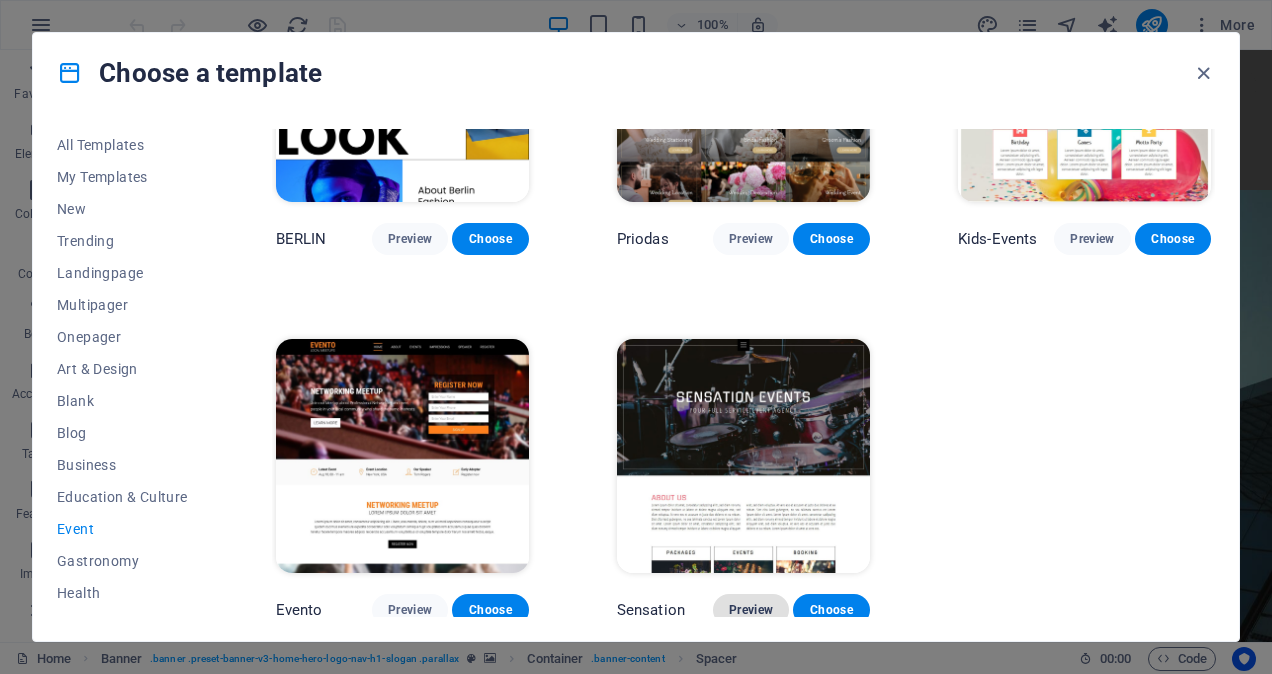 click on "Preview" at bounding box center [751, 610] 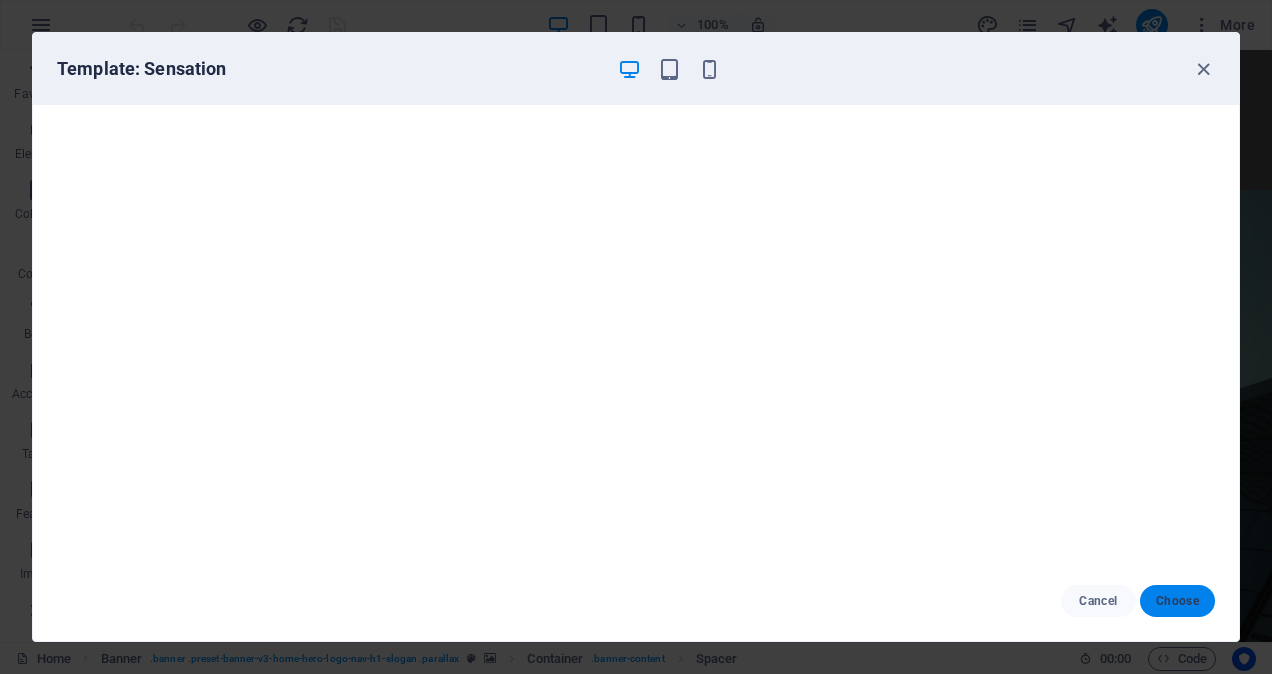 click on "Choose" at bounding box center (1177, 601) 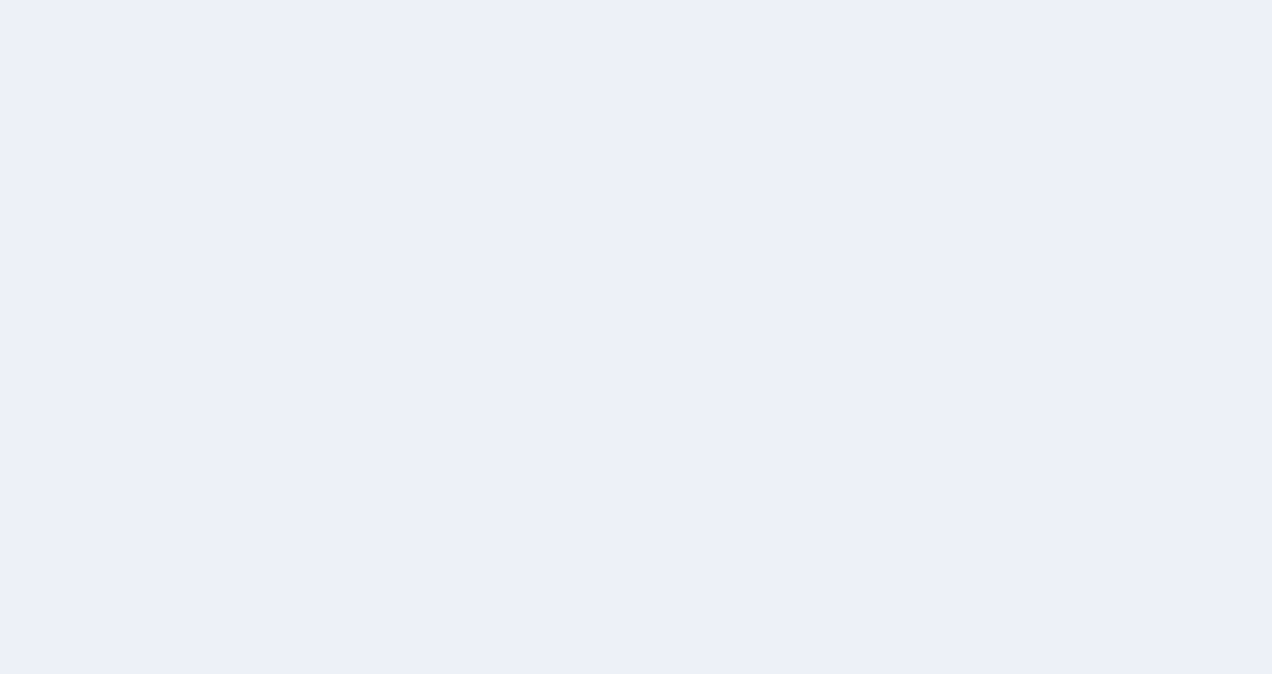 scroll, scrollTop: 0, scrollLeft: 0, axis: both 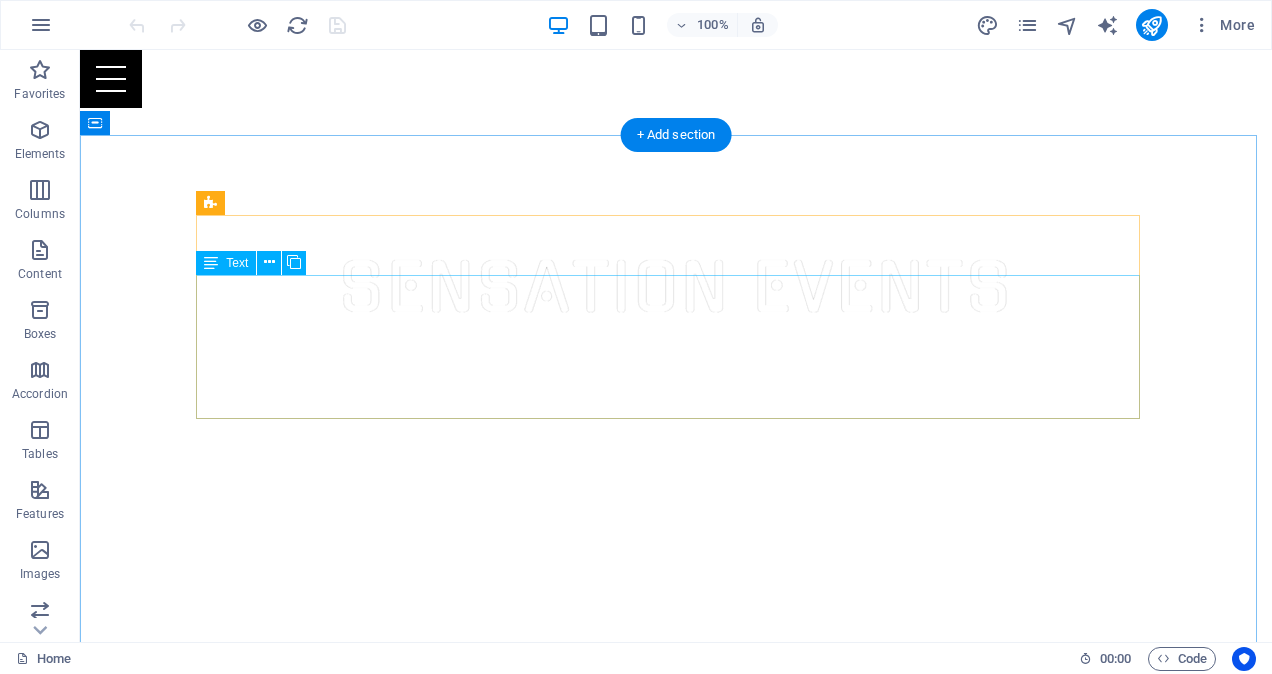 click on "Lorem ipsum dolor sit amet, consetetur sadipscing elitr, sed diam nonumy eirmod tempor invidunt ut labore et dolore magna aliquyam erat, sed diam voluptua. At vero eos et accusam et justo duo dolores et ea rebum. Stet clita kasd gubergren, no sea takimata sanctus est Lorem ipsum dolor sit amet. Lorem ipsum dolor sit amet, consetetur sadipscing elitr, sed diam nonumy eirmod tempor invidunt ut labore et dolore magna aliquyam erat, sed diam voluptua. At vero eos et accusam et justo duo dolores et ea rebum. Stet clita kasd gubergren, no sea takimata sanctus est Lorem ipsum dolor sit amet. Lorem ipsum dolor sit amet, consetetur sadipscing elitr, sed diam nonumy eirmod tempor invidunt ut labore et dolore magna aliquyam erat, sed diam voluptua. At vero eos et accusam et justo duo dolores et ea rebum. Lorem ipsum dolor sit amet at vero eos." at bounding box center [676, 754] 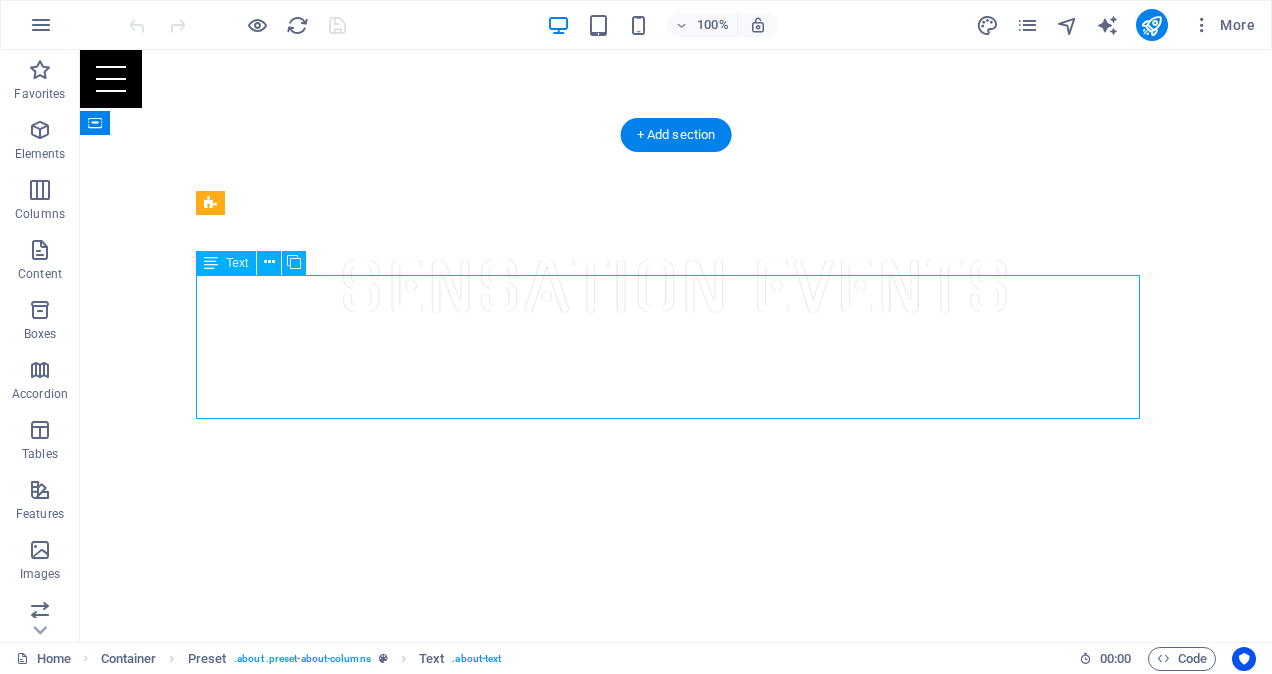 click on "Lorem ipsum dolor sit amet, consetetur sadipscing elitr, sed diam nonumy eirmod tempor invidunt ut labore et dolore magna aliquyam erat, sed diam voluptua. At vero eos et accusam et justo duo dolores et ea rebum. Stet clita kasd gubergren, no sea takimata sanctus est Lorem ipsum dolor sit amet. Lorem ipsum dolor sit amet, consetetur sadipscing elitr, sed diam nonumy eirmod tempor invidunt ut labore et dolore magna aliquyam erat, sed diam voluptua. At vero eos et accusam et justo duo dolores et ea rebum. Stet clita kasd gubergren, no sea takimata sanctus est Lorem ipsum dolor sit amet. Lorem ipsum dolor sit amet, consetetur sadipscing elitr, sed diam nonumy eirmod tempor invidunt ut labore et dolore magna aliquyam erat, sed diam voluptua. At vero eos et accusam et justo duo dolores et ea rebum. Lorem ipsum dolor sit amet at vero eos." at bounding box center [676, 754] 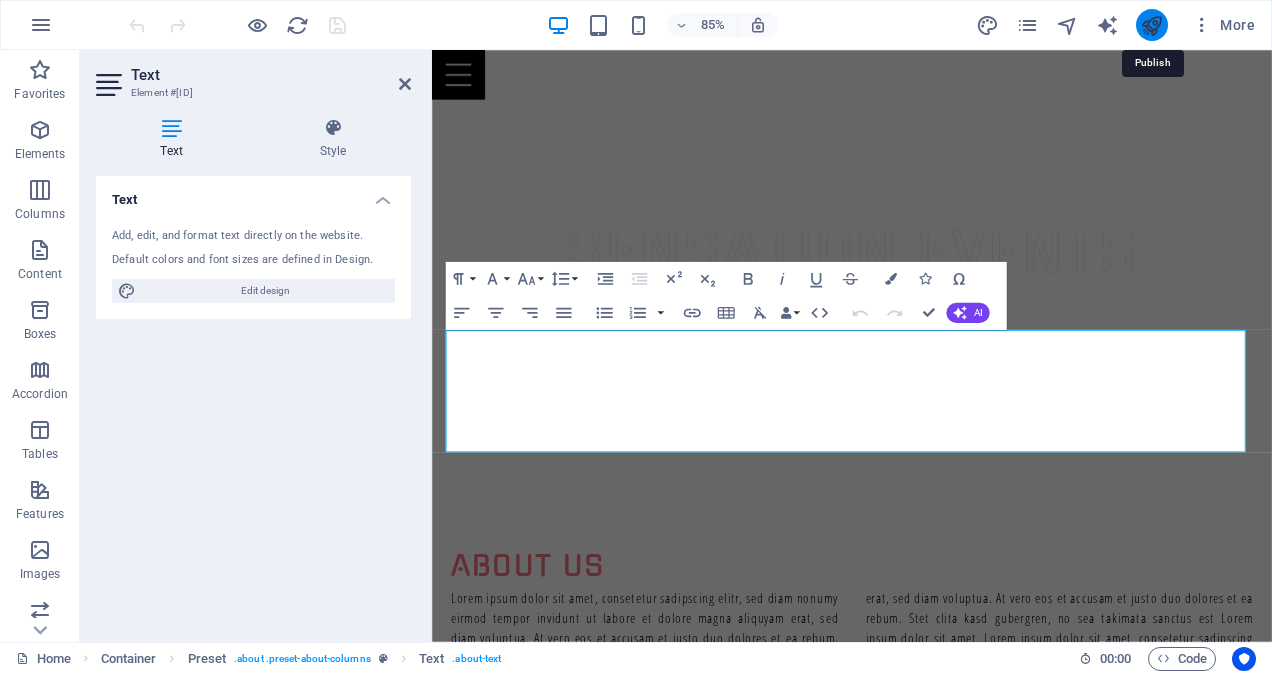 click at bounding box center (1151, 25) 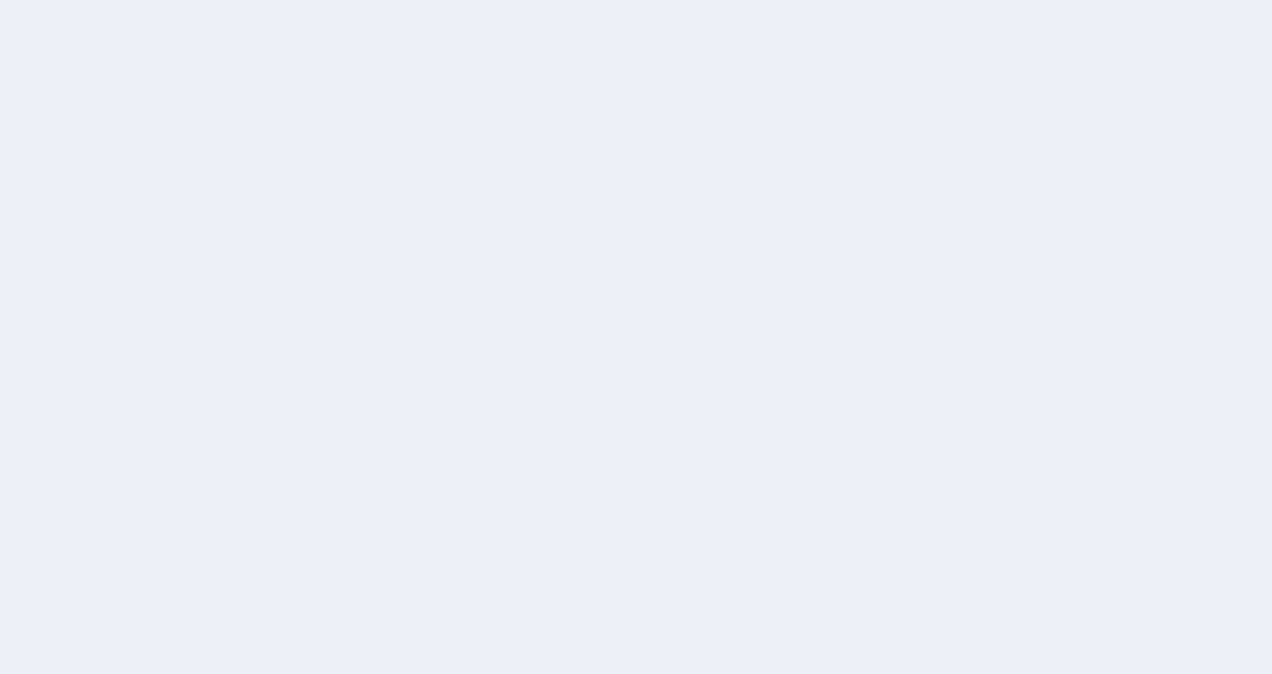 scroll, scrollTop: 0, scrollLeft: 0, axis: both 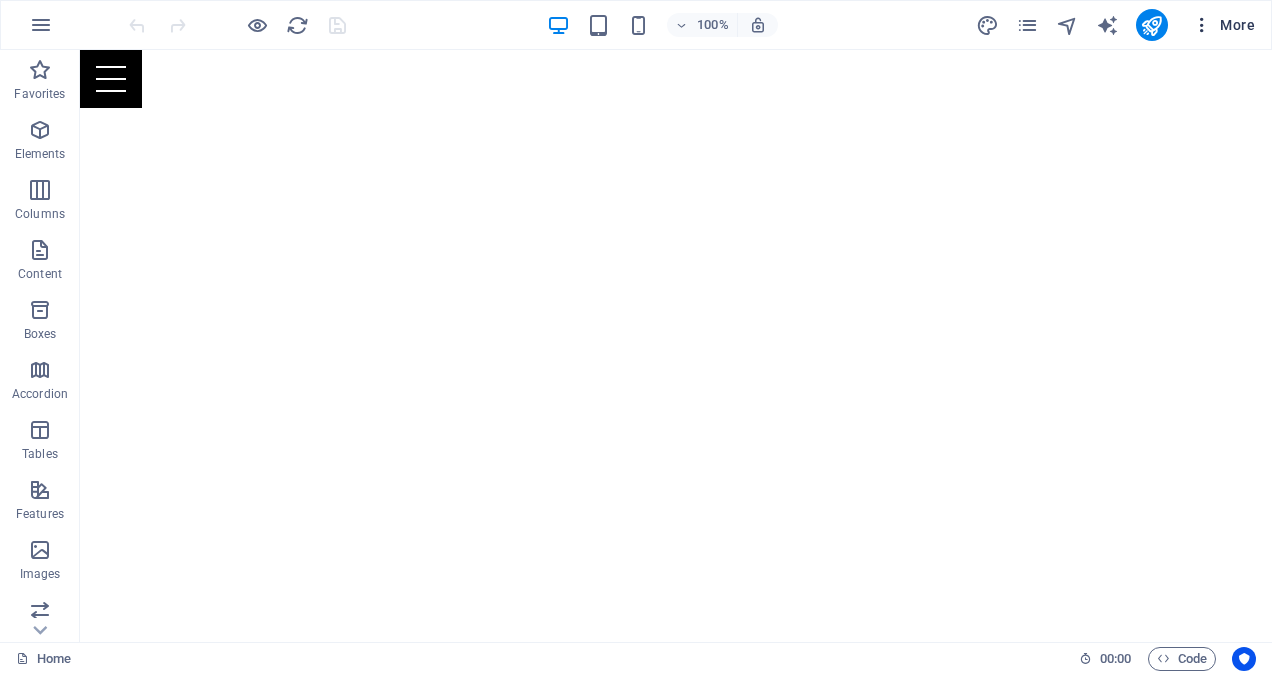 click on "More" at bounding box center [1223, 25] 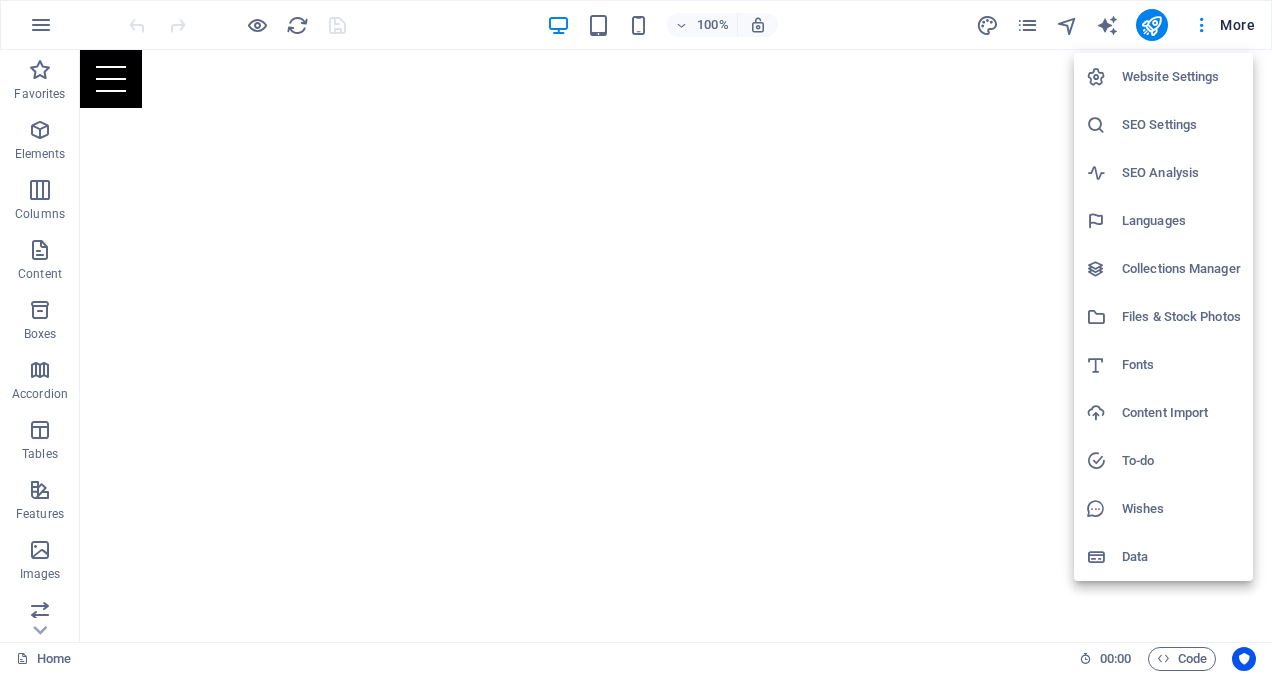 click on "Website Settings" at bounding box center (1181, 77) 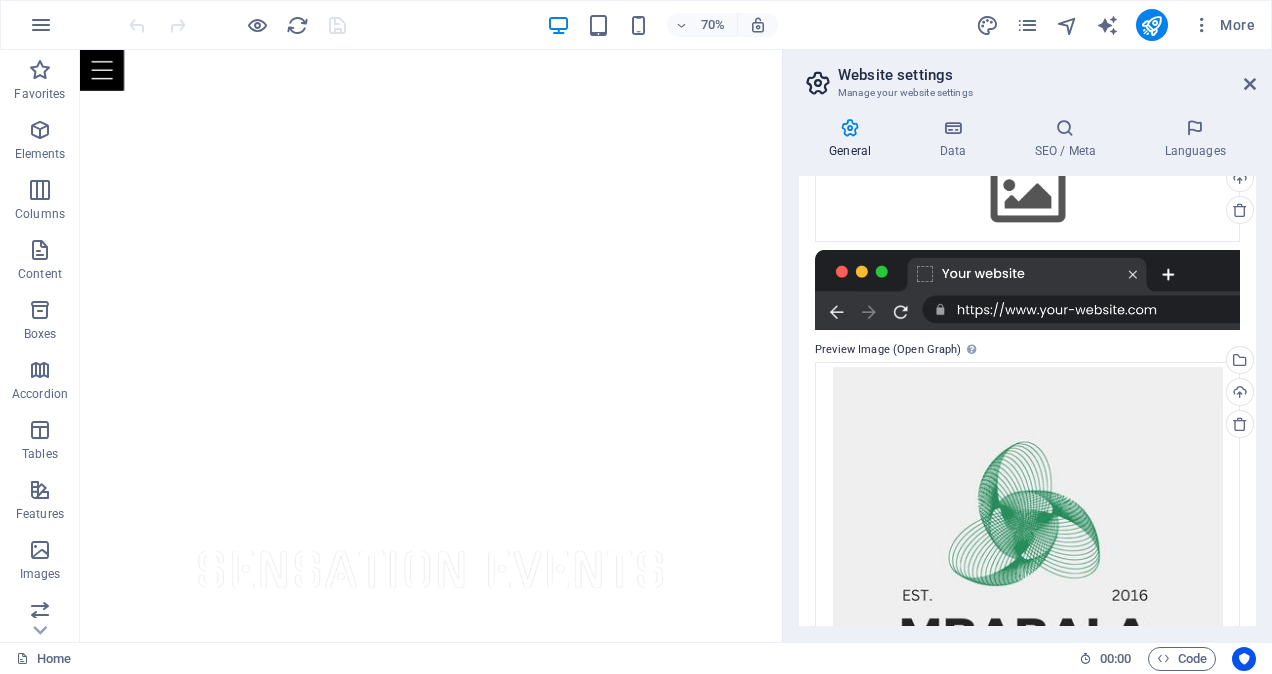 scroll, scrollTop: 317, scrollLeft: 0, axis: vertical 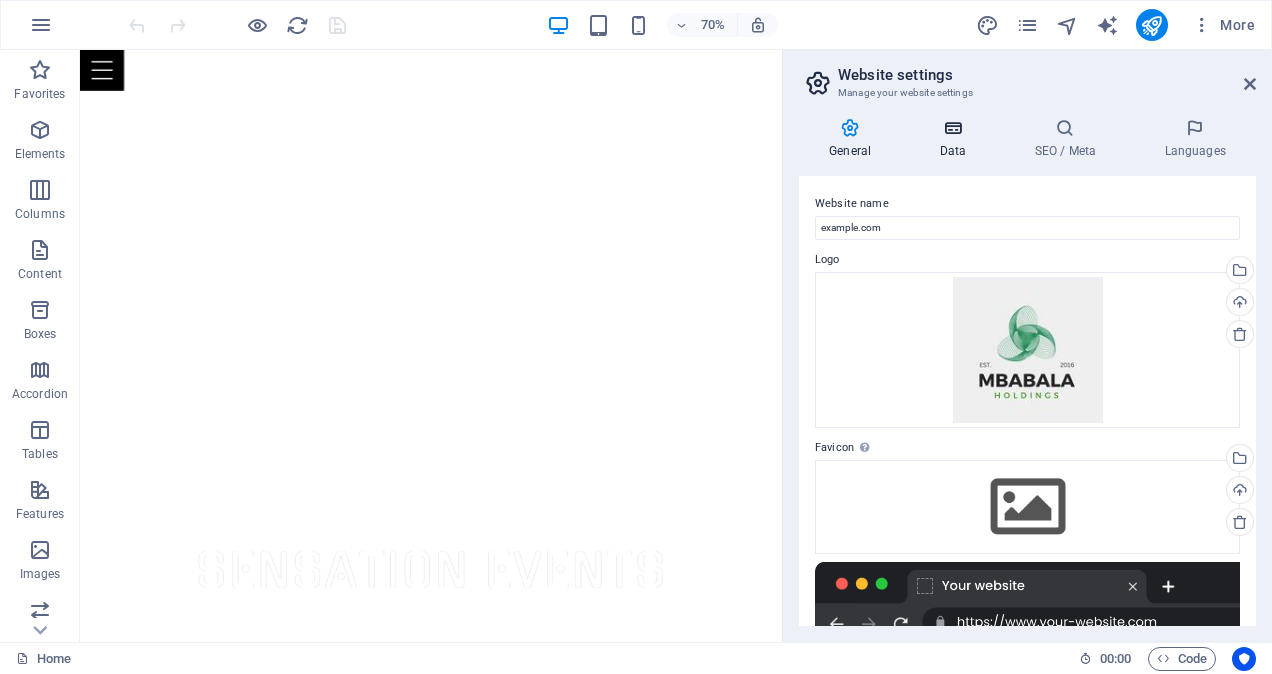click on "Data" at bounding box center (956, 139) 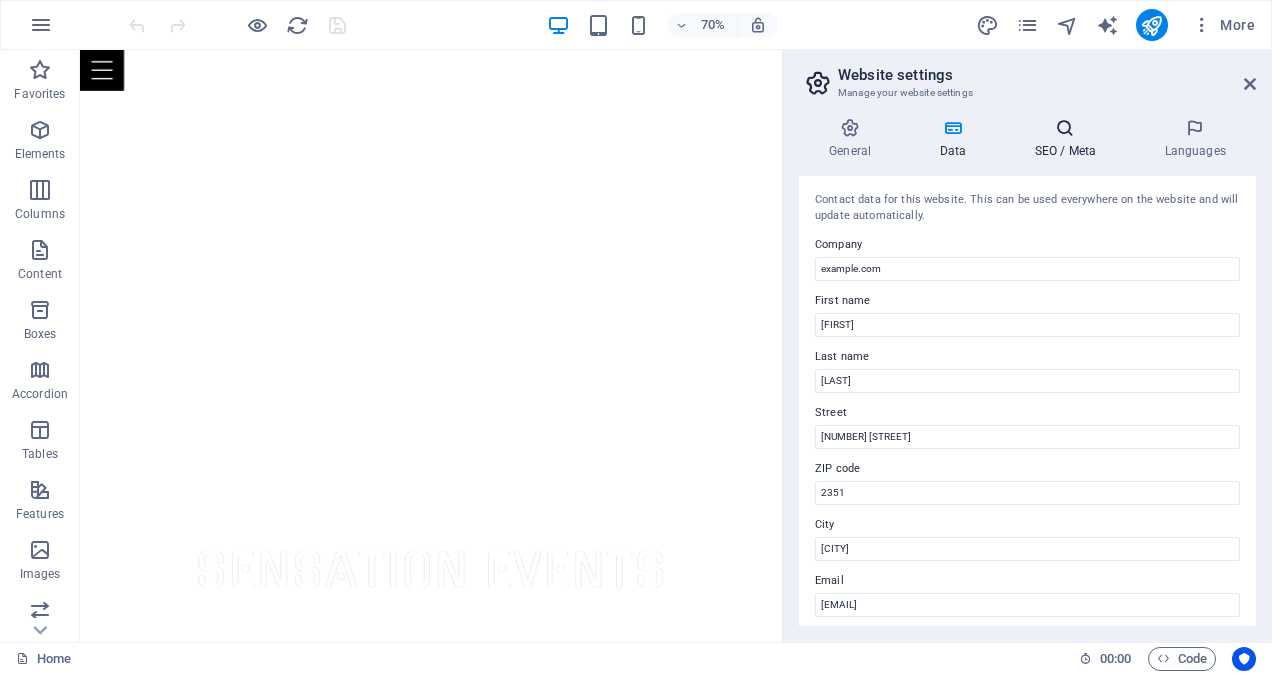 click on "SEO / Meta" at bounding box center [1069, 139] 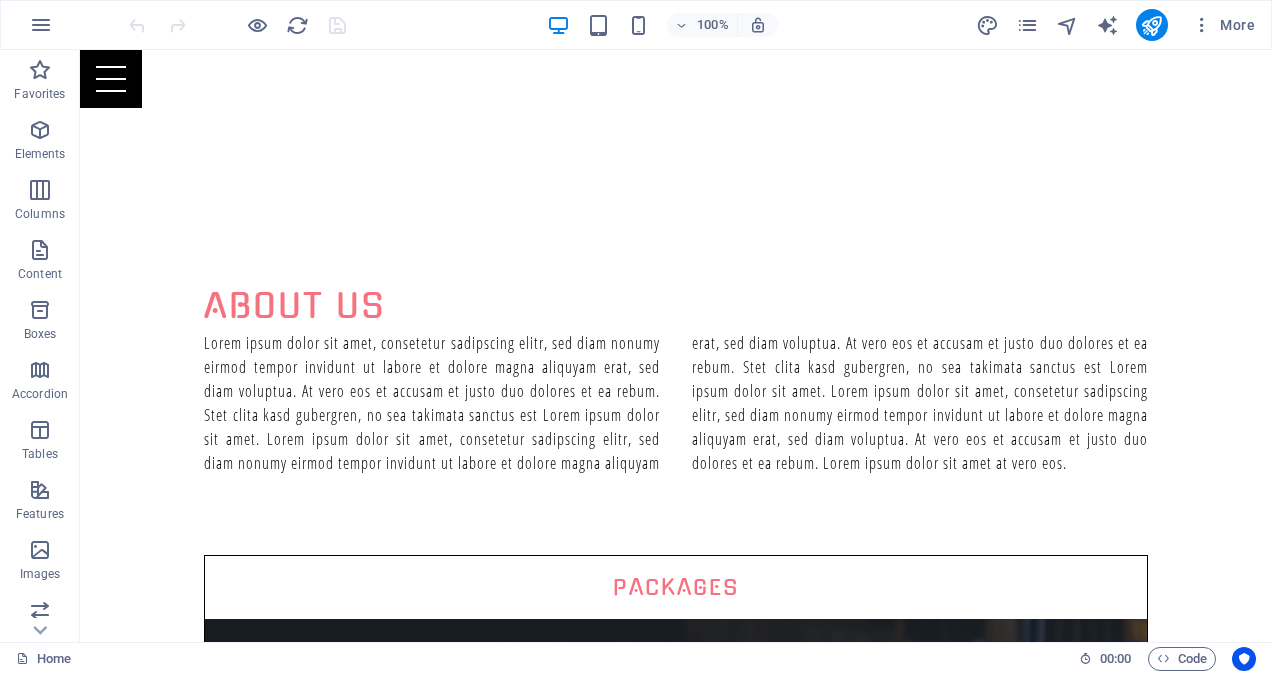 scroll, scrollTop: 892, scrollLeft: 0, axis: vertical 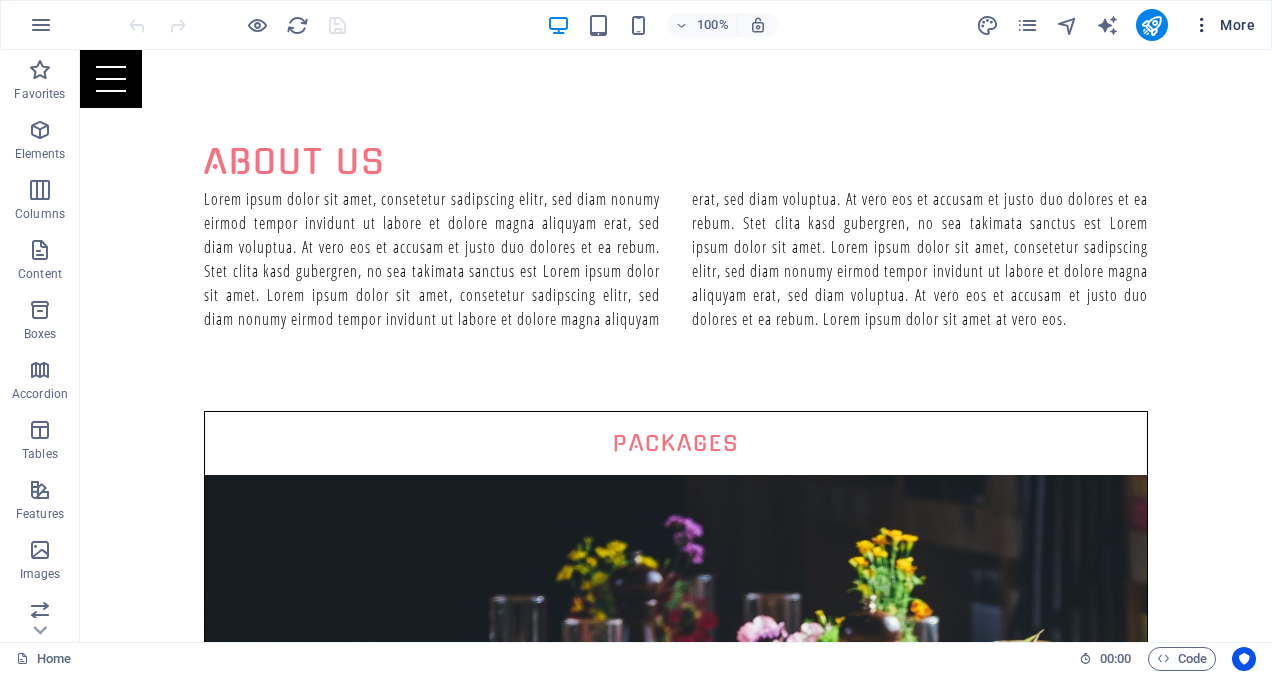 click on "More" at bounding box center (1223, 25) 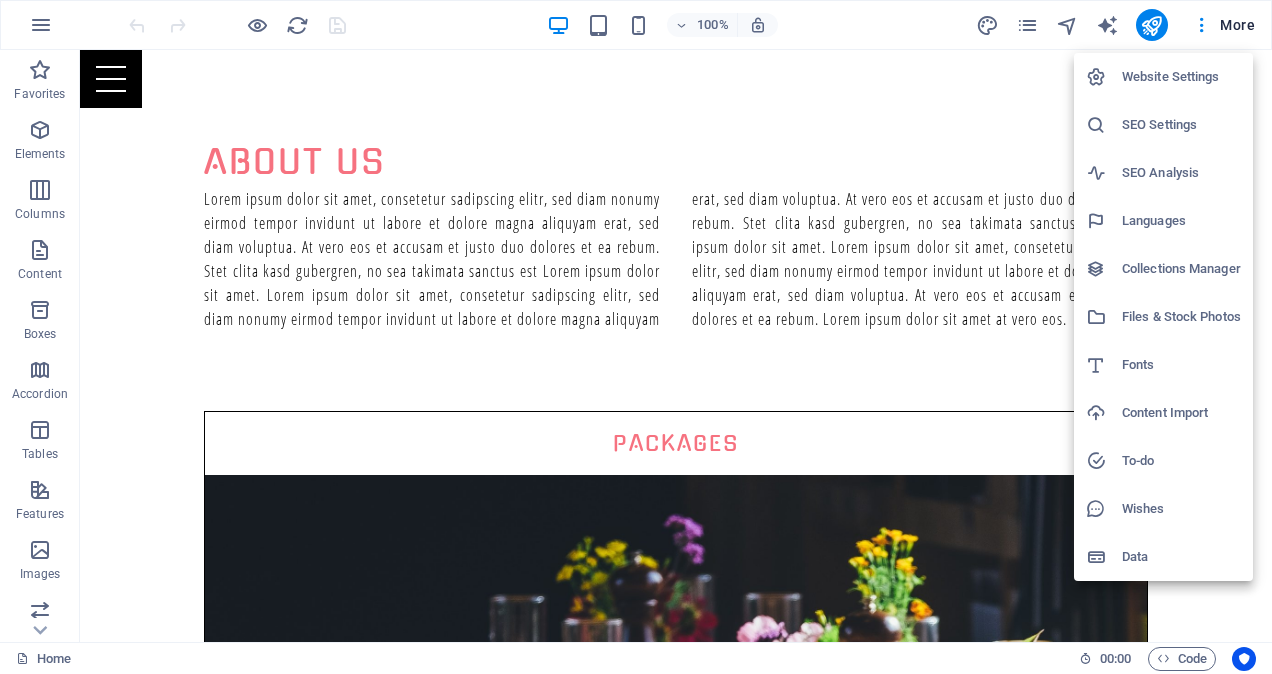 click on "Website Settings" at bounding box center (1181, 77) 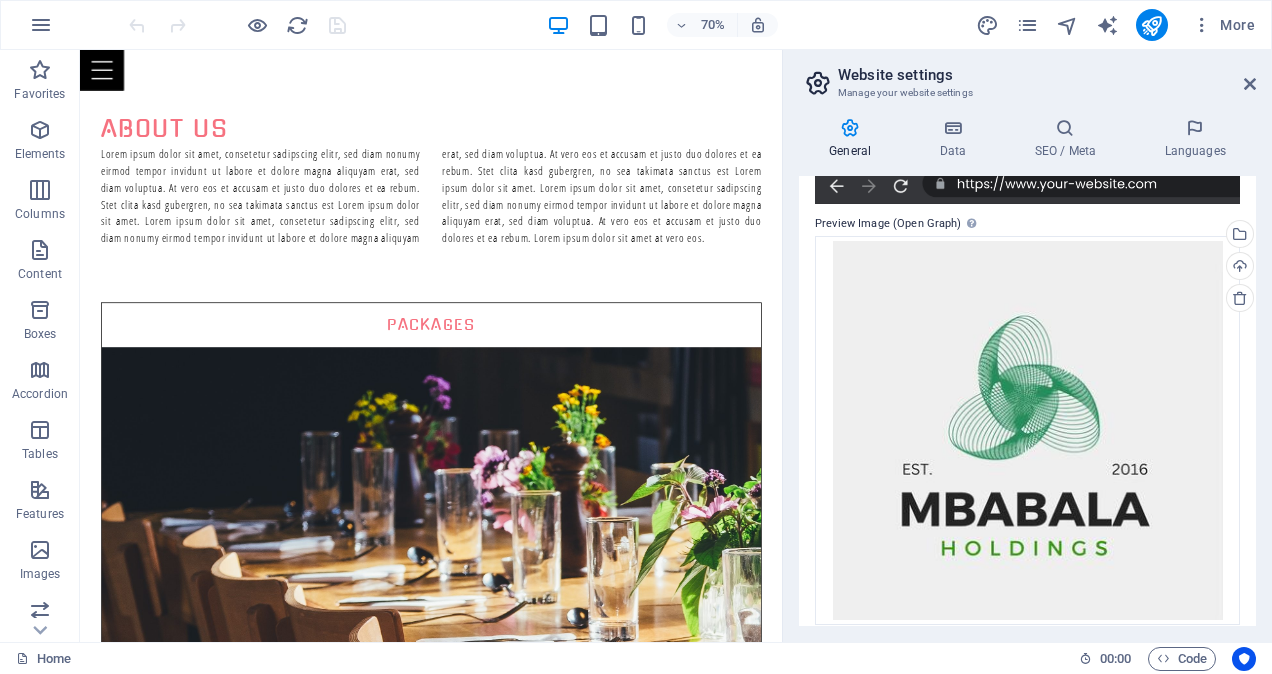 scroll, scrollTop: 453, scrollLeft: 0, axis: vertical 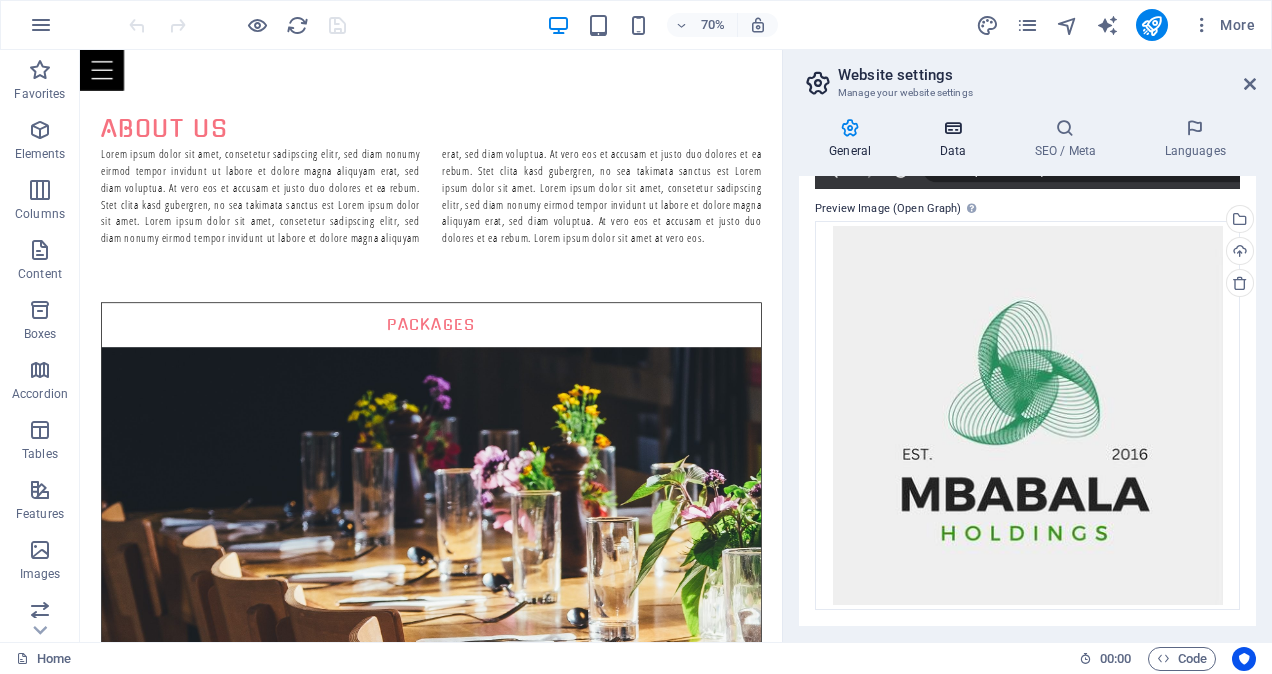 click on "Data" at bounding box center [956, 139] 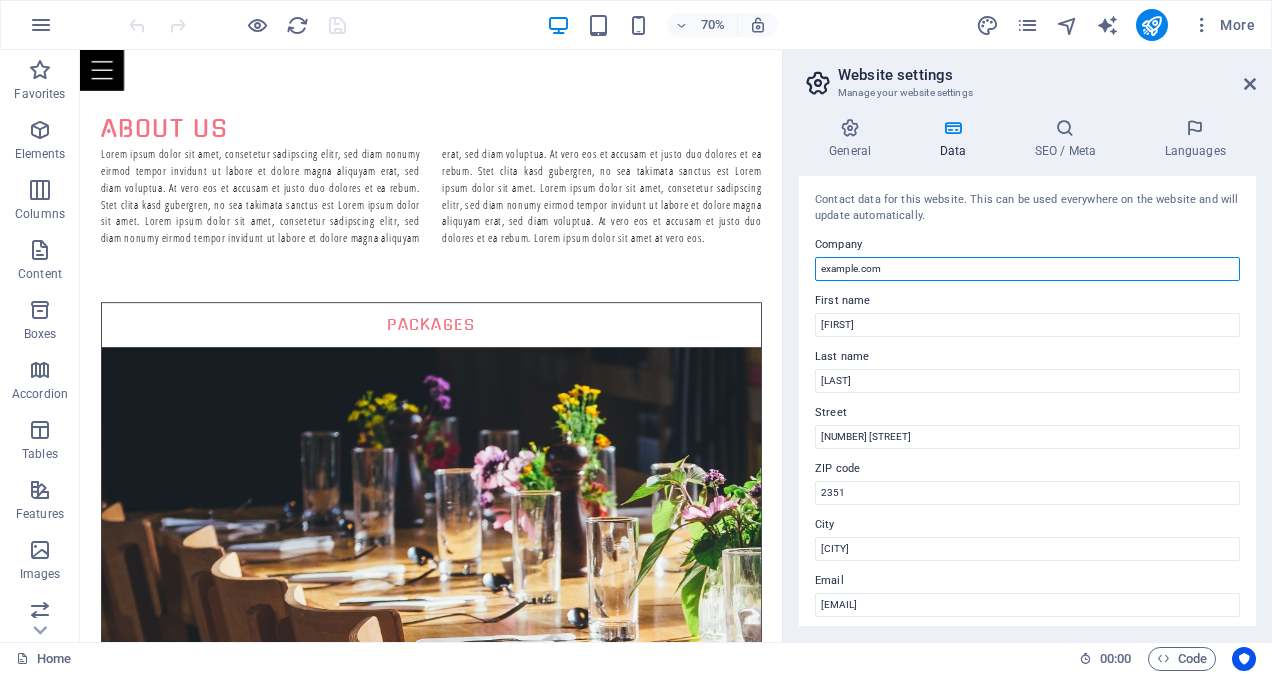 click on "[DOMAIN]" at bounding box center (1027, 269) 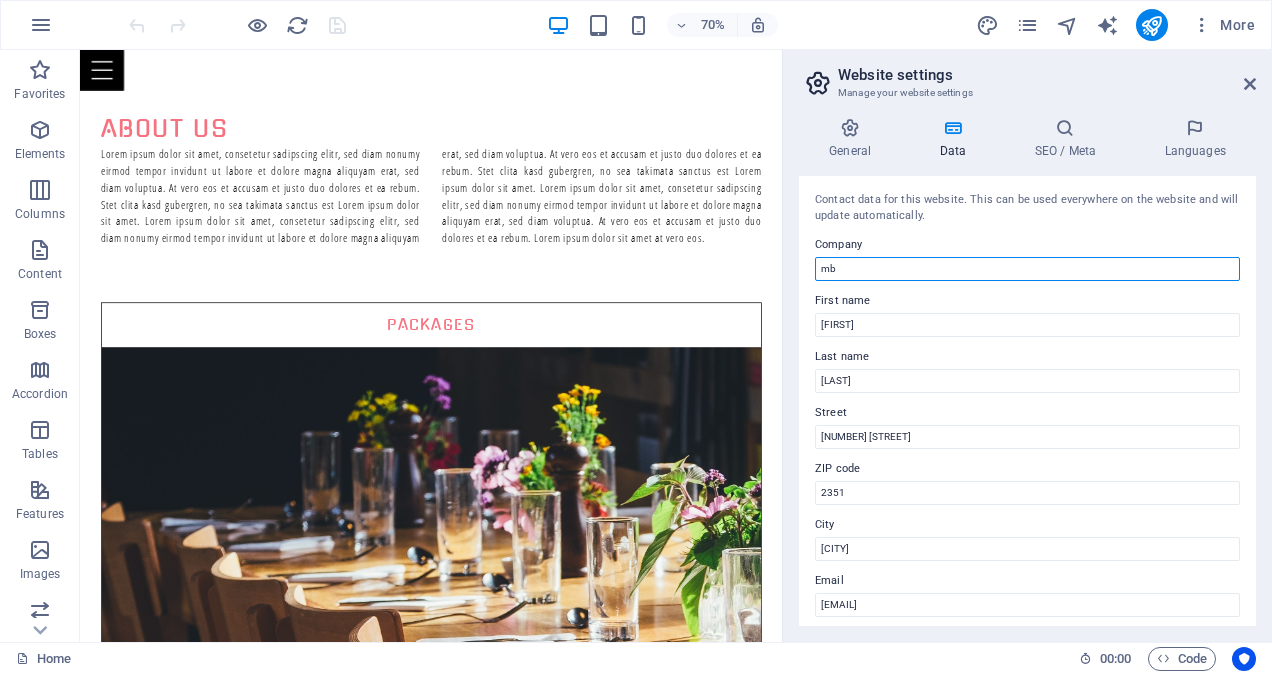 type on "m" 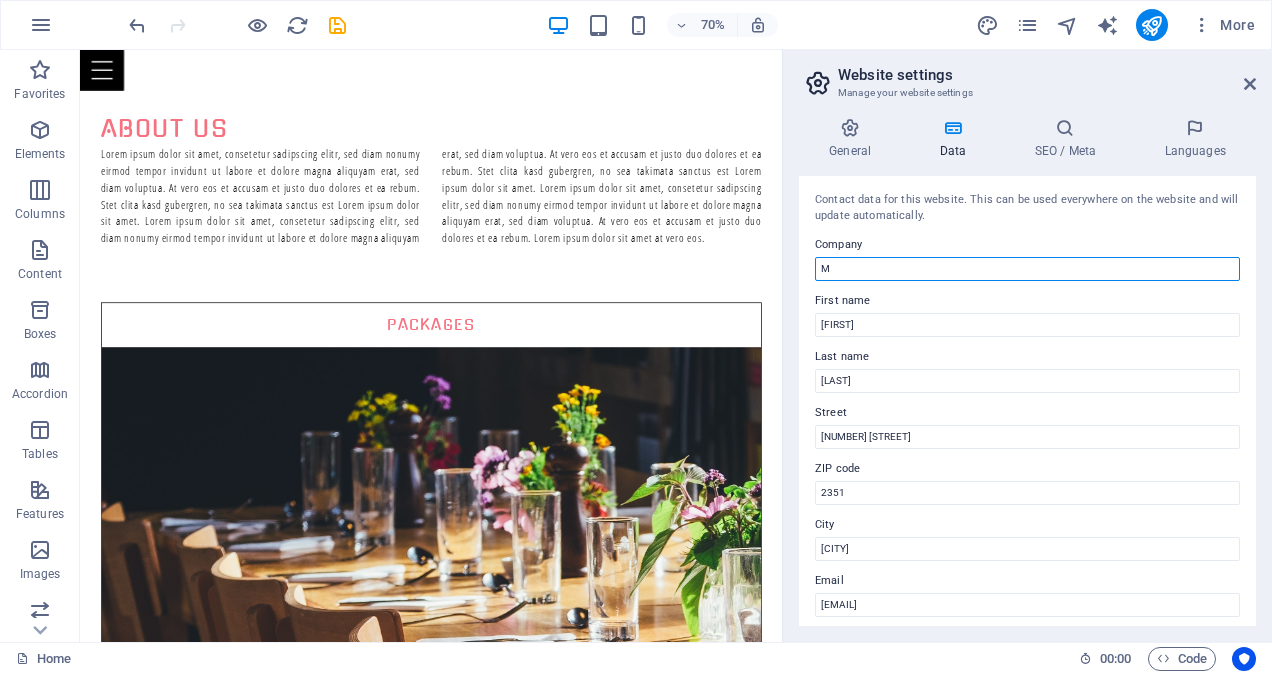 type on "Mbabala Holding (PTY) Ltd" 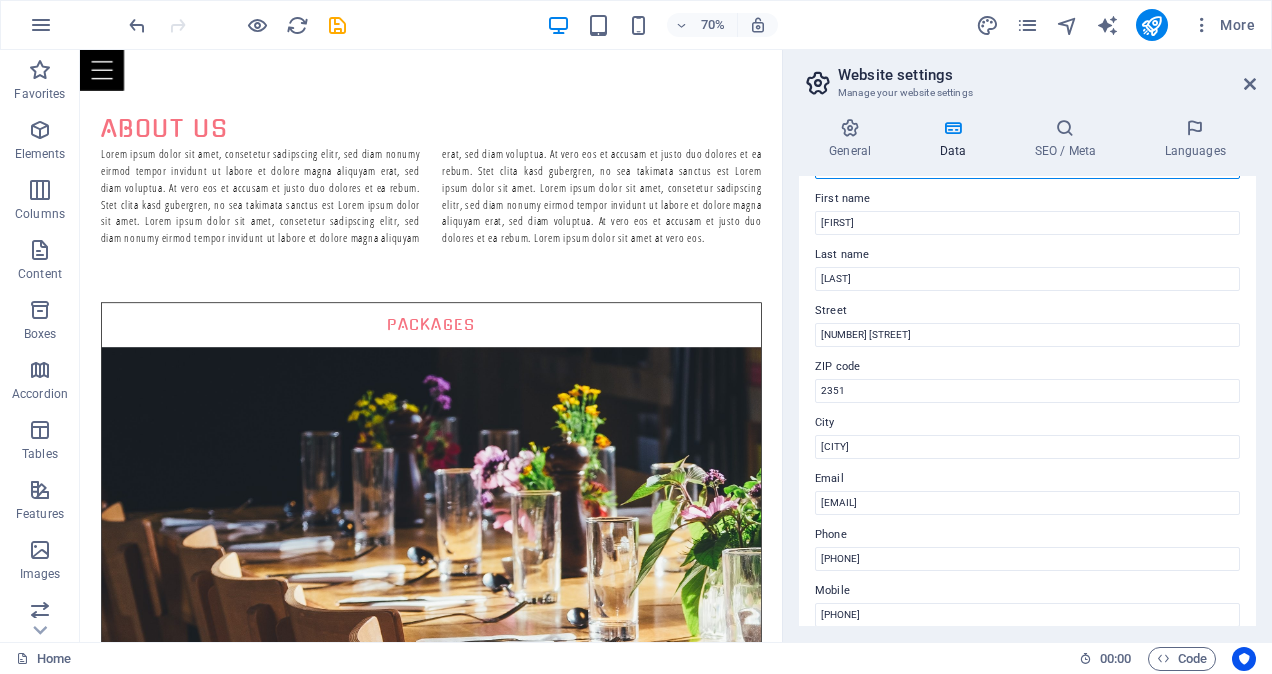 scroll, scrollTop: 115, scrollLeft: 0, axis: vertical 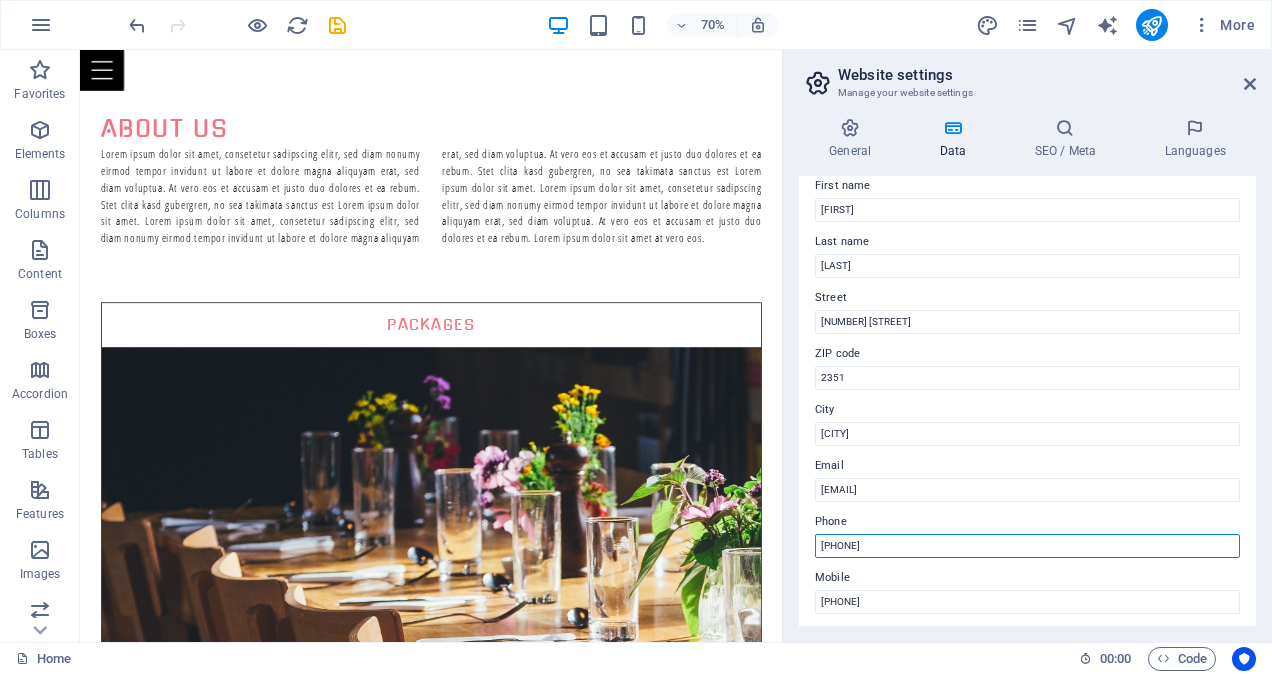 click on "[PHONE]" at bounding box center (1027, 546) 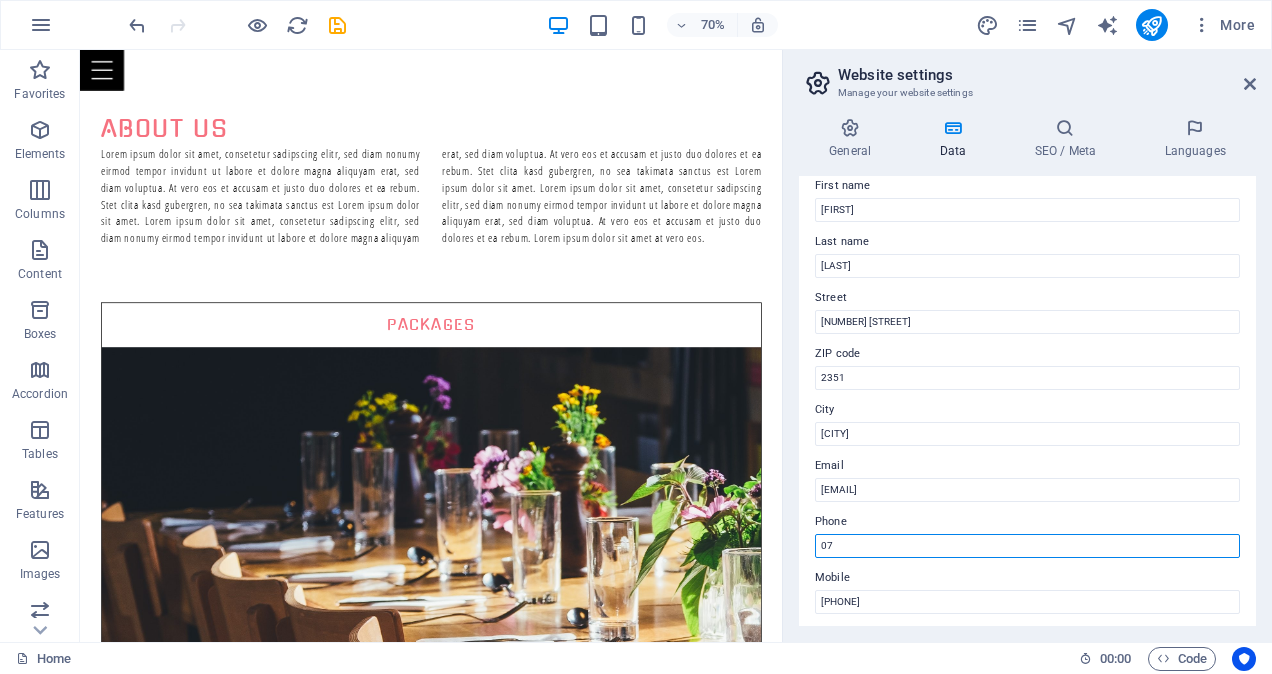 type on "0" 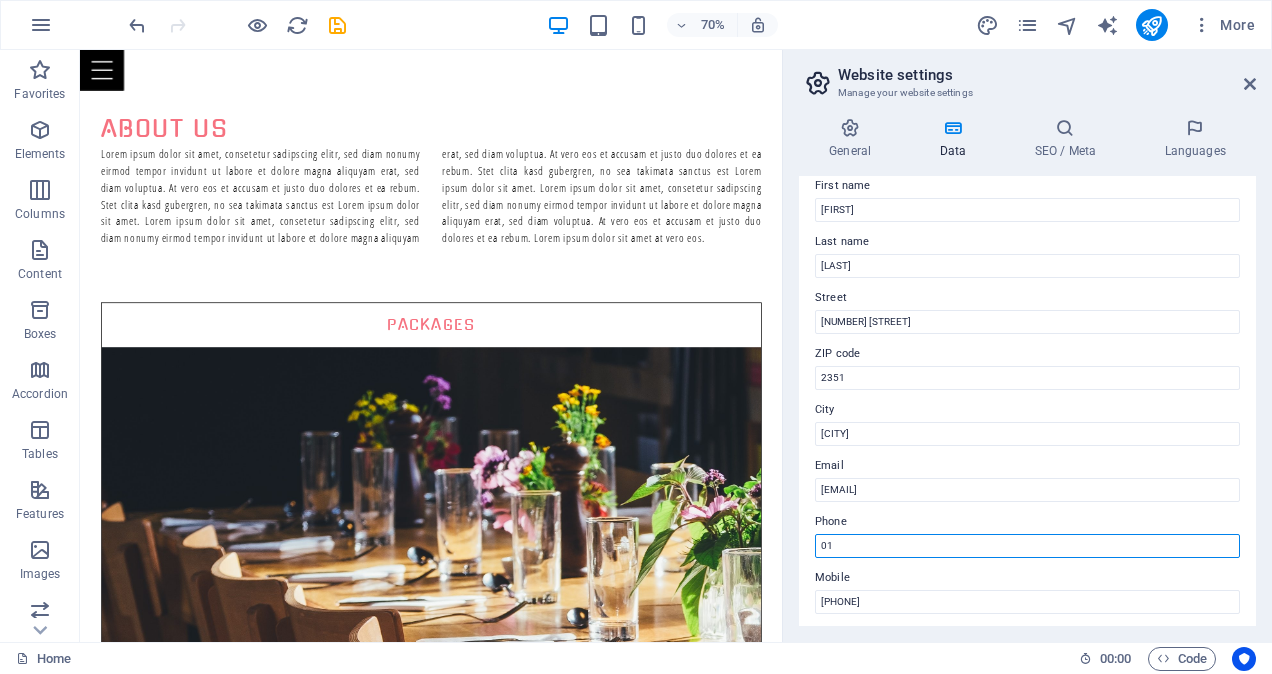 type on "0" 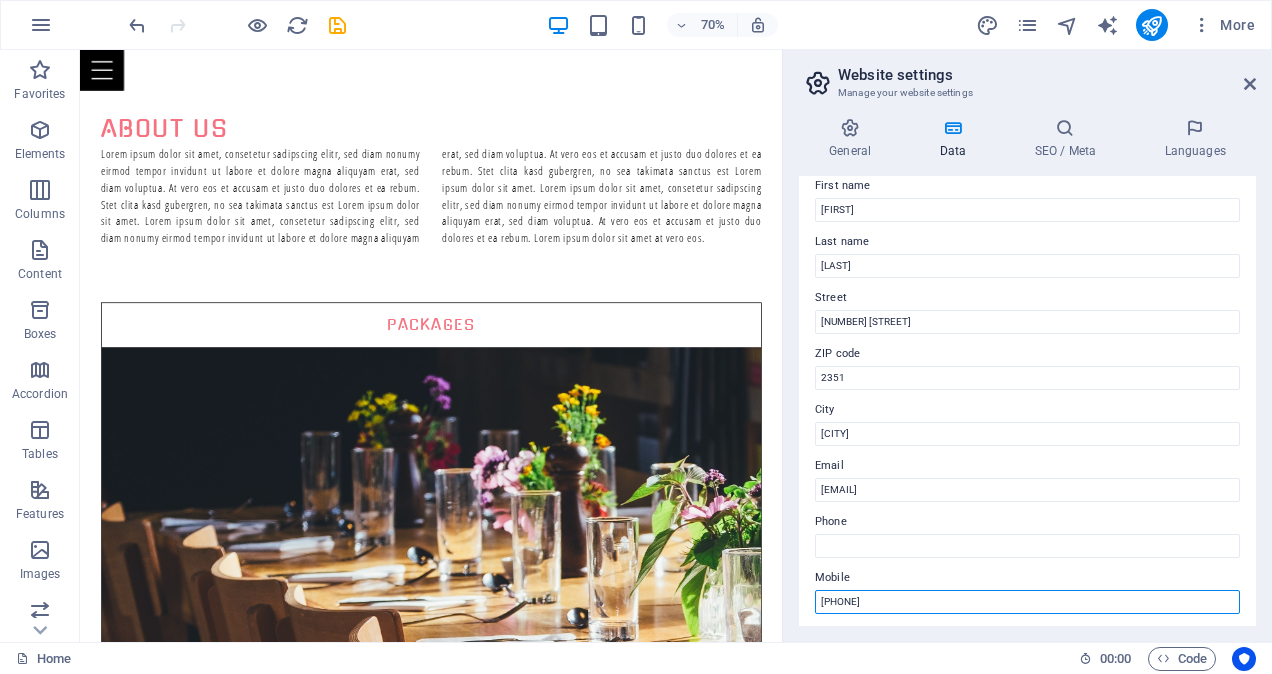 click on "[PHONE]" at bounding box center (1027, 602) 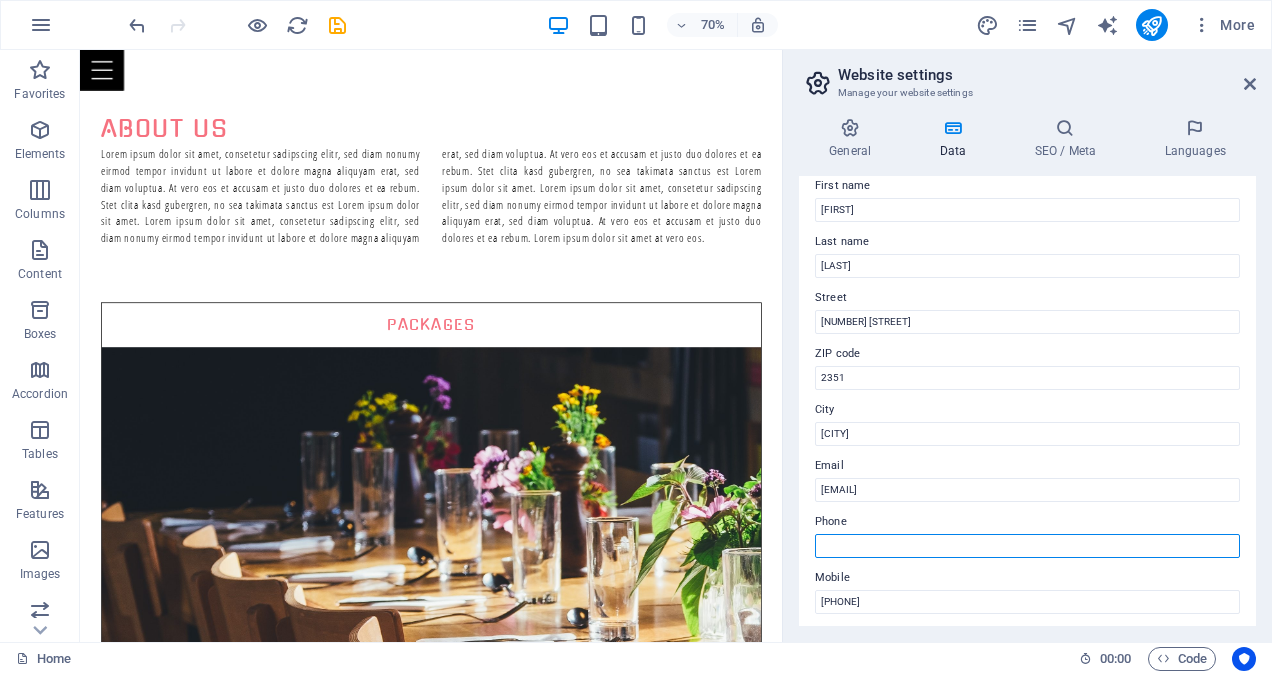 click on "Phone" at bounding box center (1027, 546) 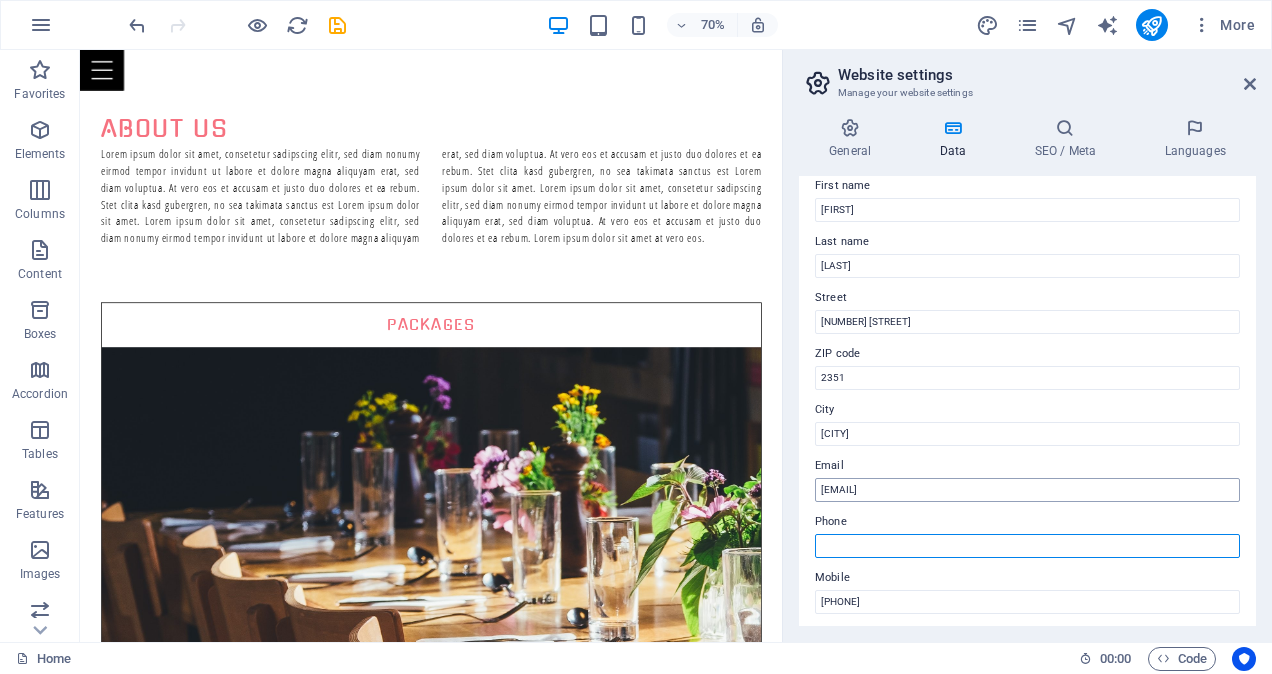 type on "0132480090" 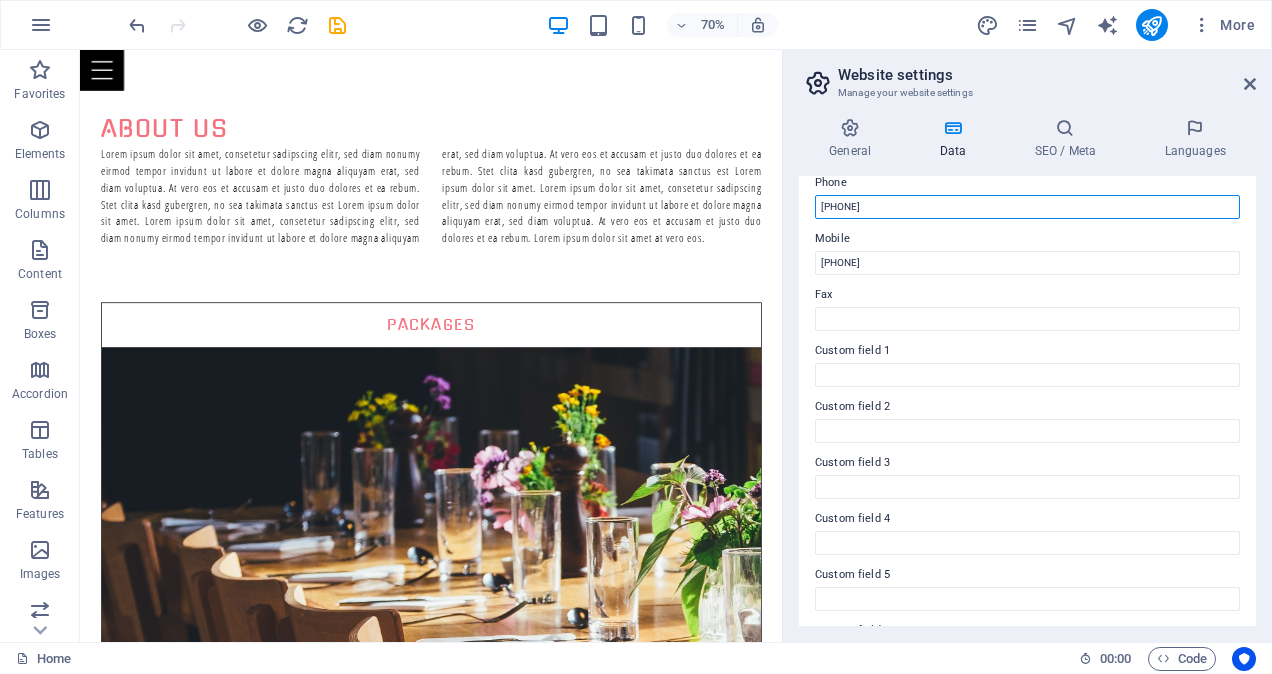 scroll, scrollTop: 510, scrollLeft: 0, axis: vertical 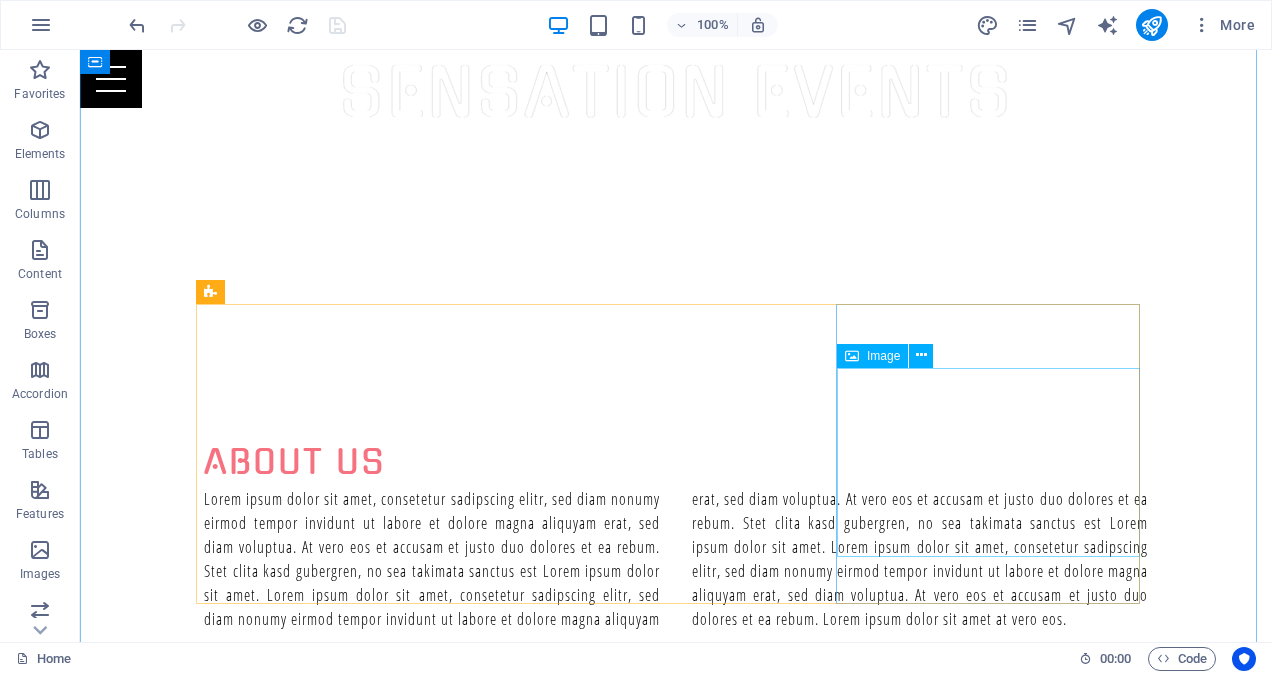 click at bounding box center [676, 2484] 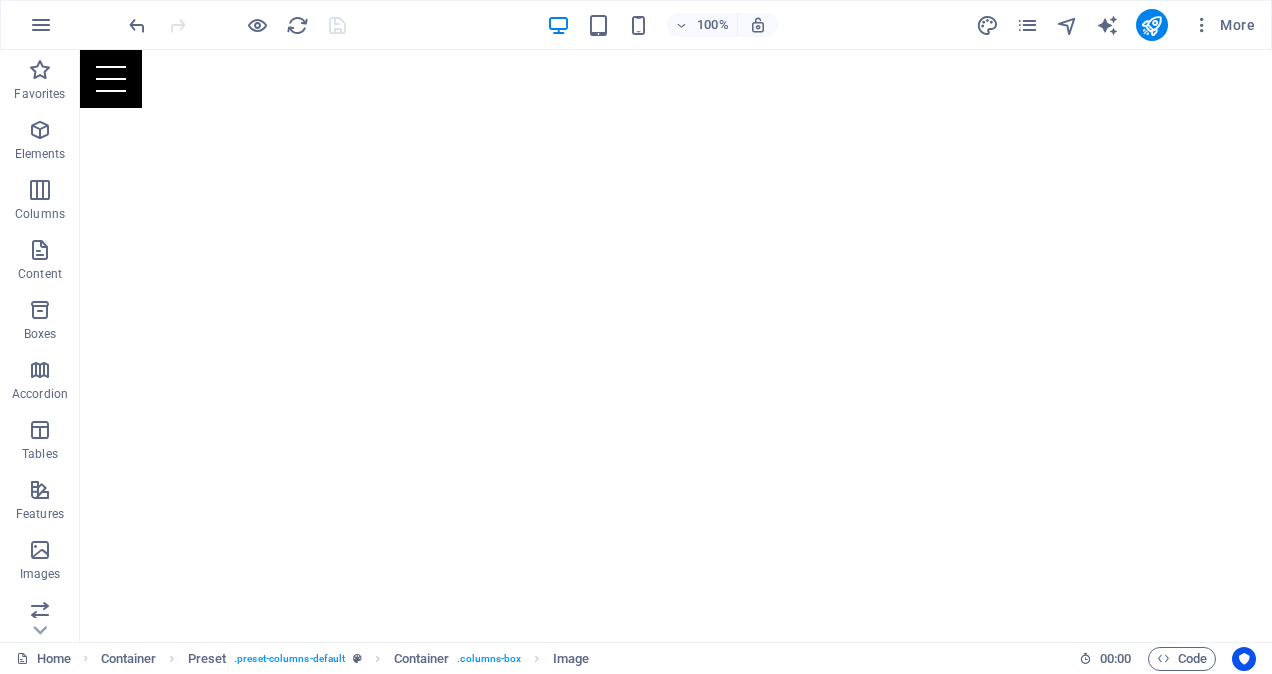 scroll, scrollTop: 0, scrollLeft: 0, axis: both 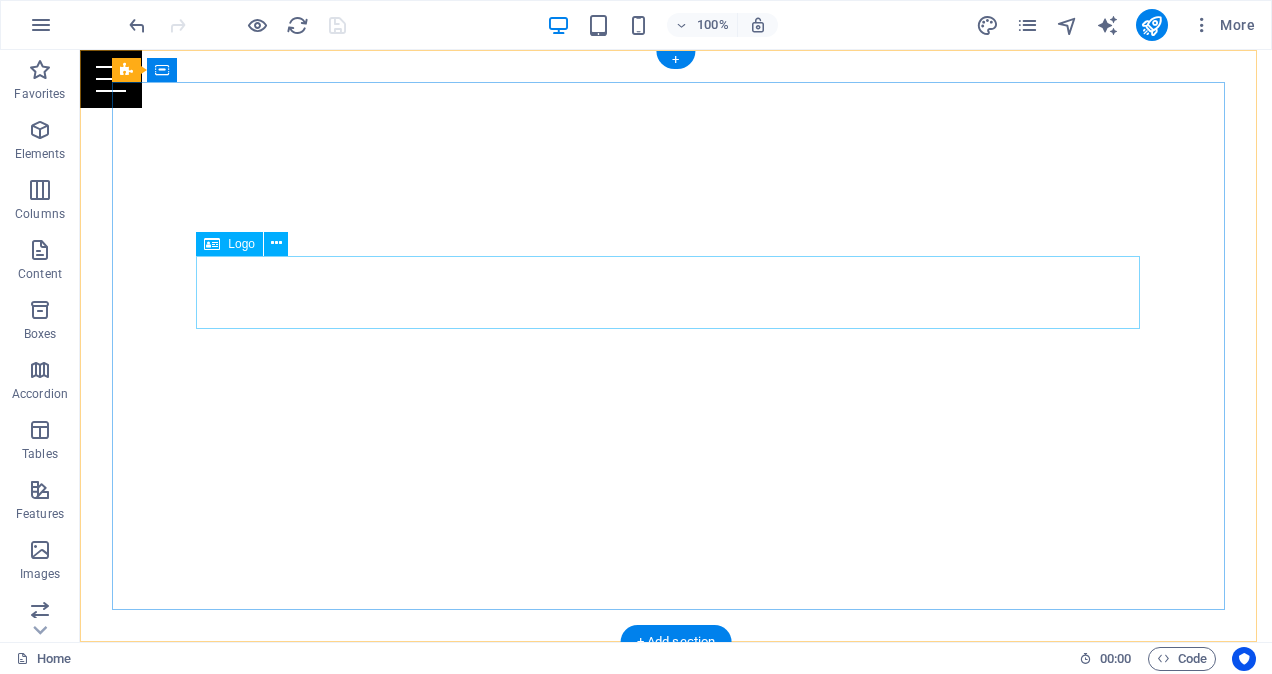 click at bounding box center (676, 791) 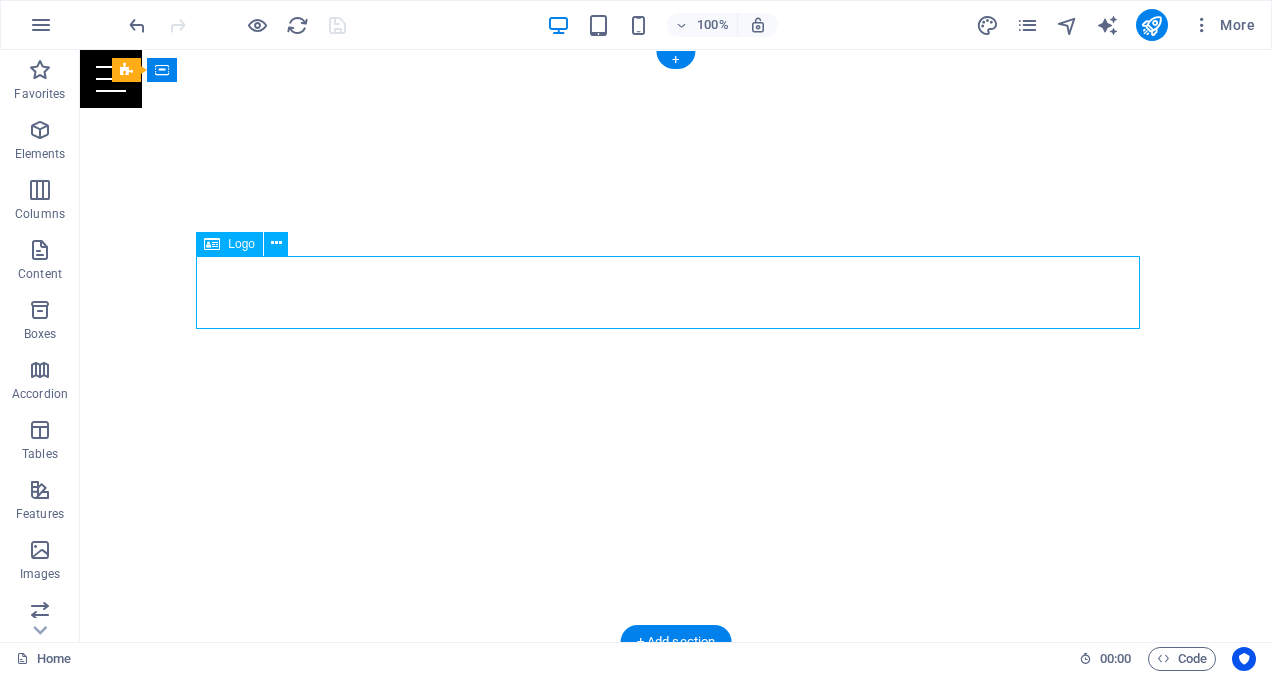 click at bounding box center (676, 791) 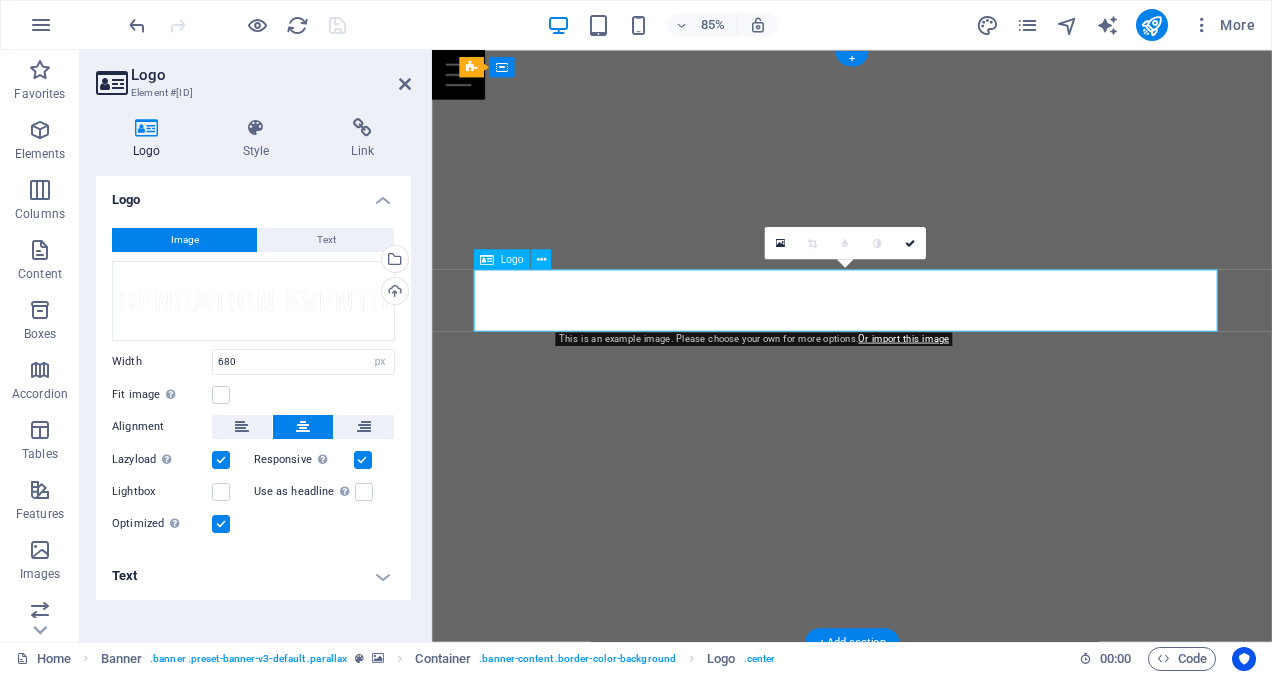 click at bounding box center [926, 791] 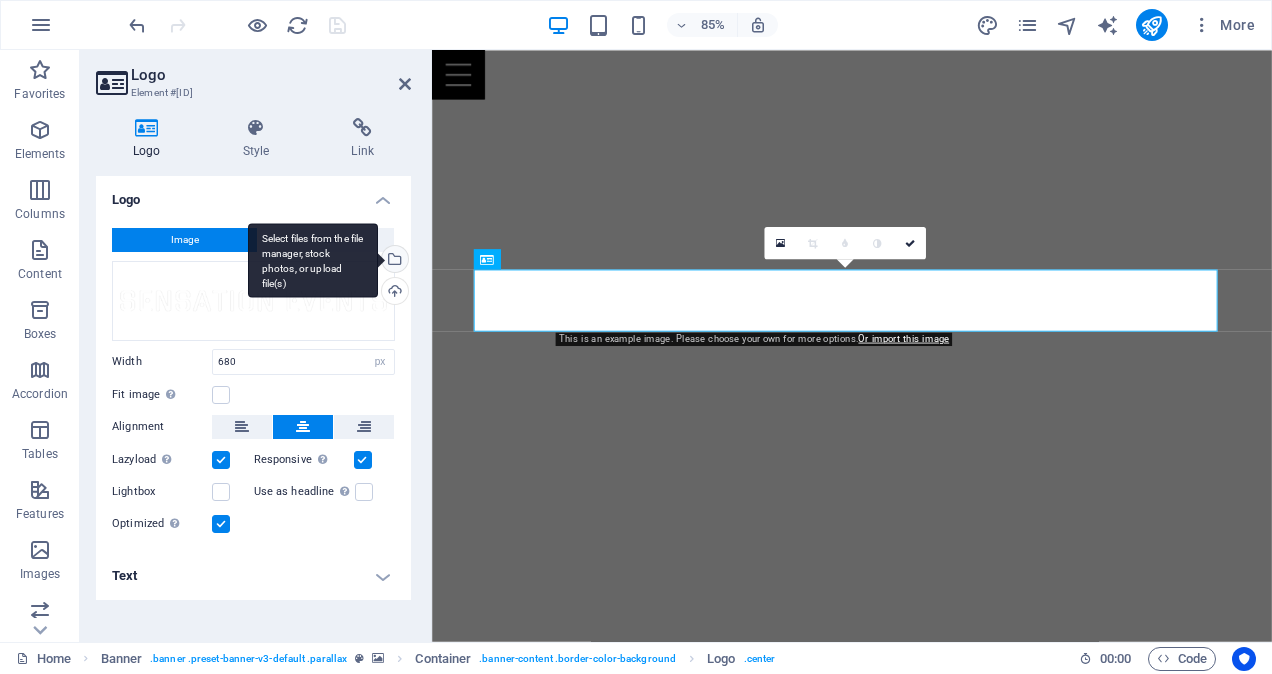 click on "Select files from the file manager, stock photos, or upload file(s)" at bounding box center (313, 260) 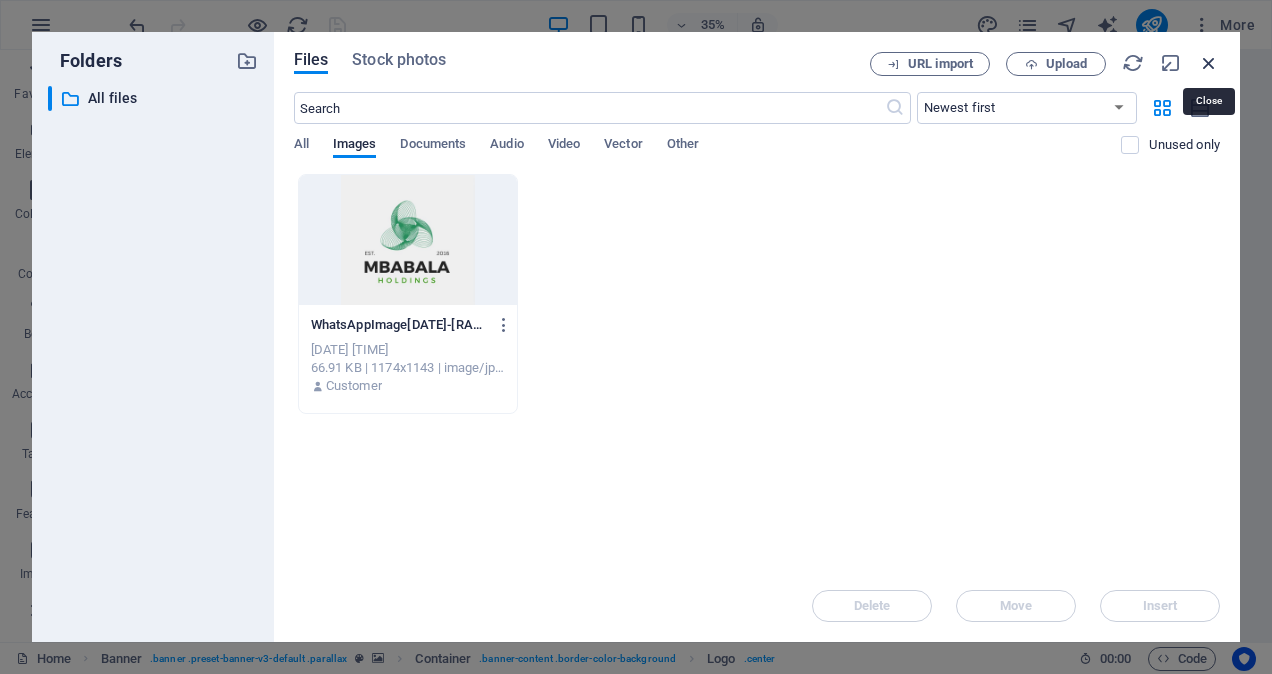 click at bounding box center [1209, 63] 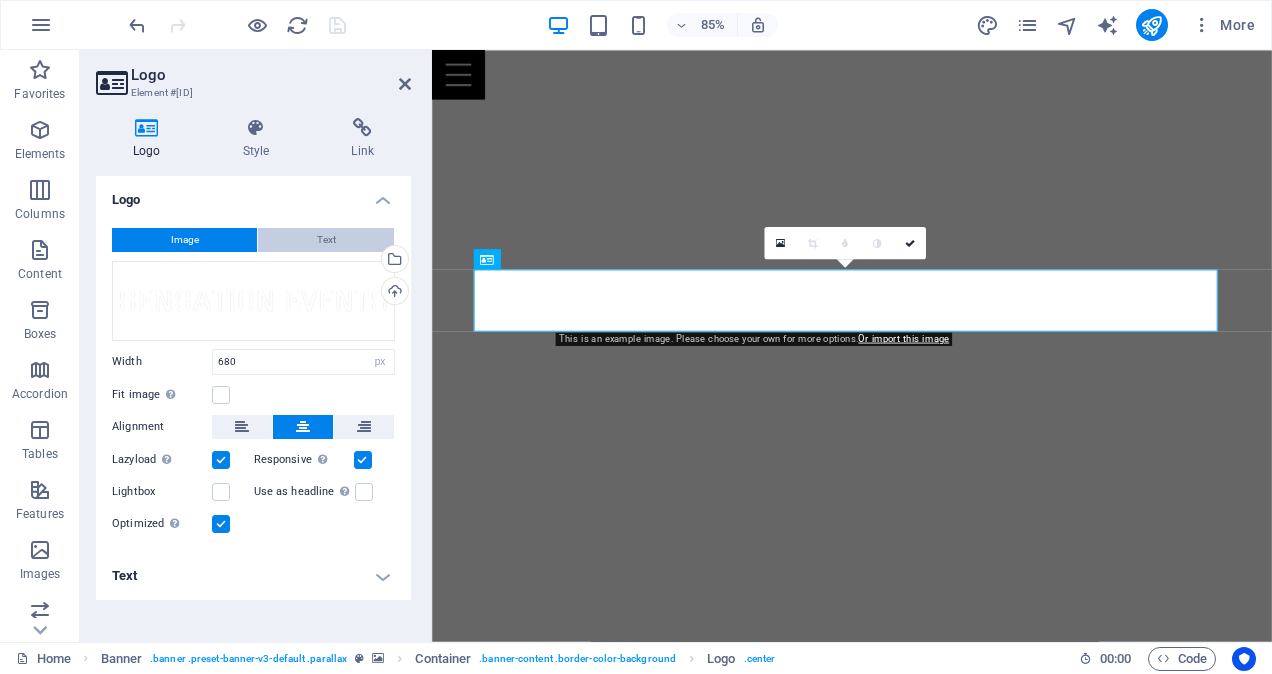 click on "Text" at bounding box center (326, 240) 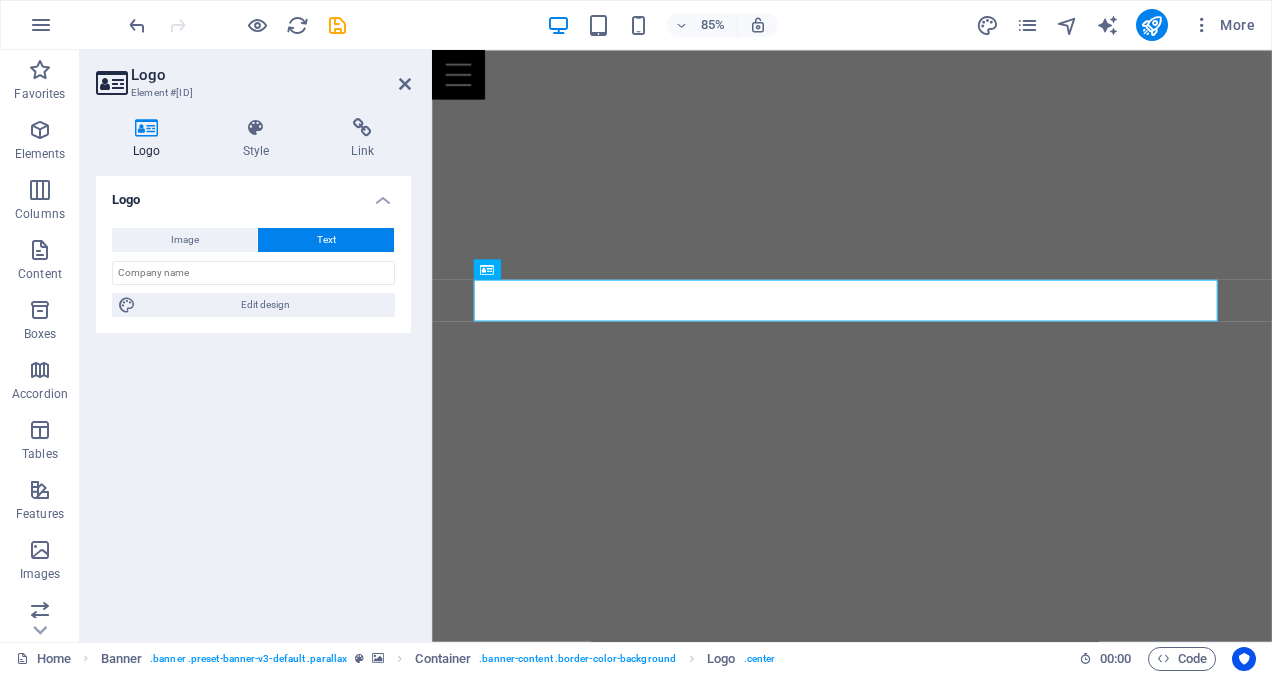click on "Text" at bounding box center [326, 240] 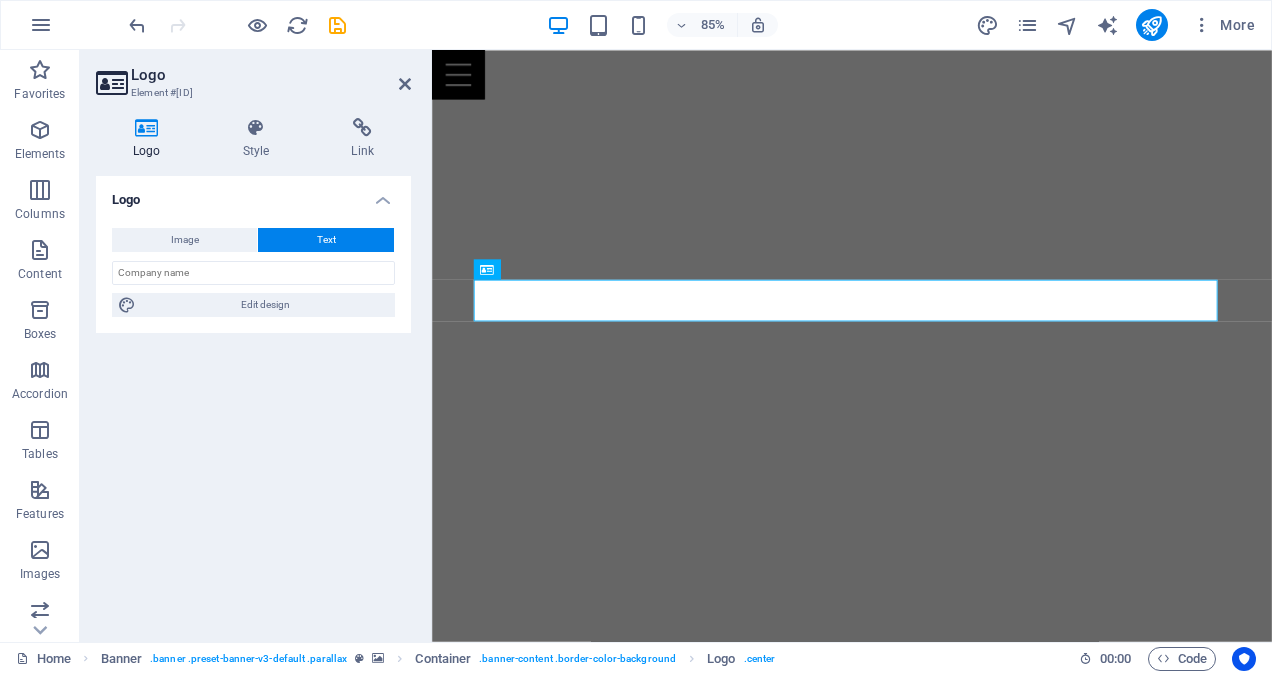 type 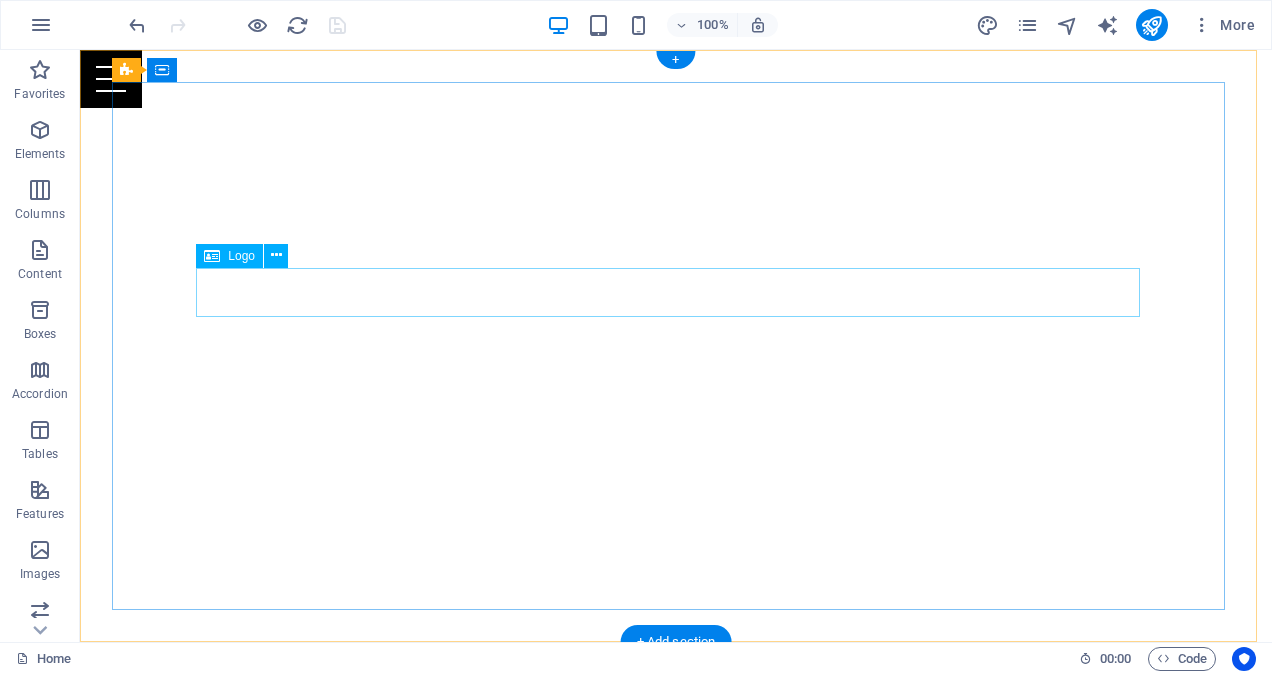 click on "Mbabala Holding (PTY) Ltd" at bounding box center [676, 779] 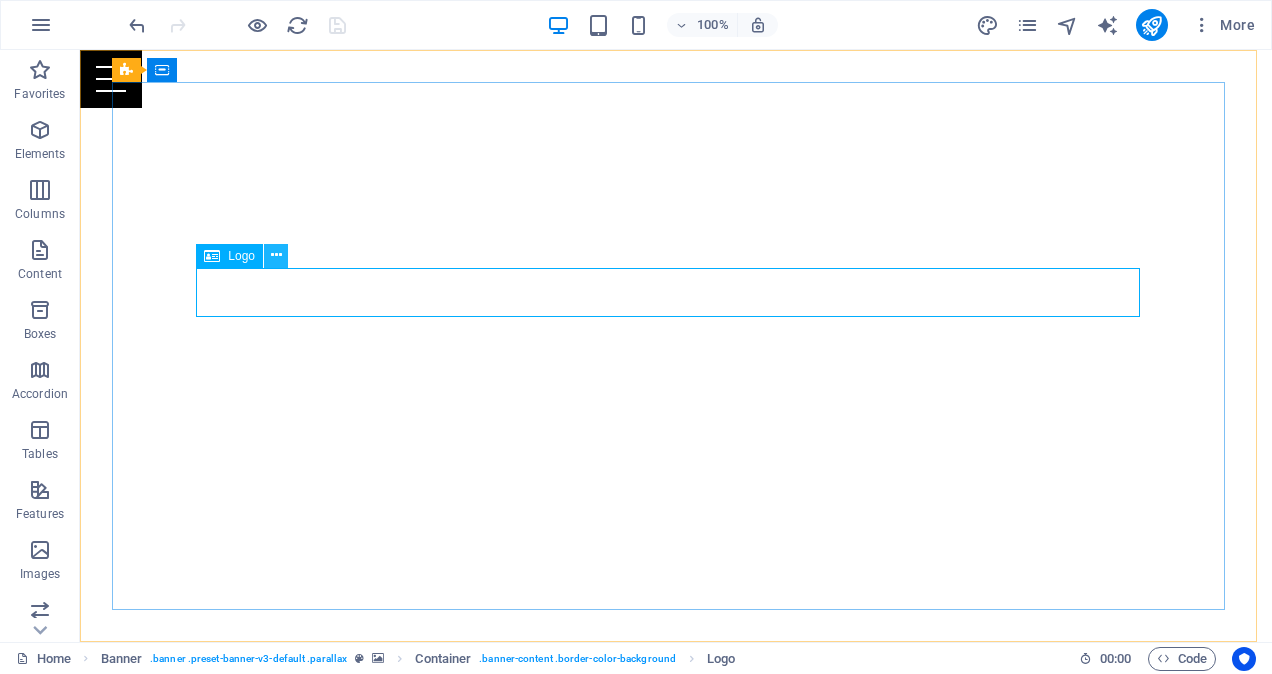click at bounding box center (276, 255) 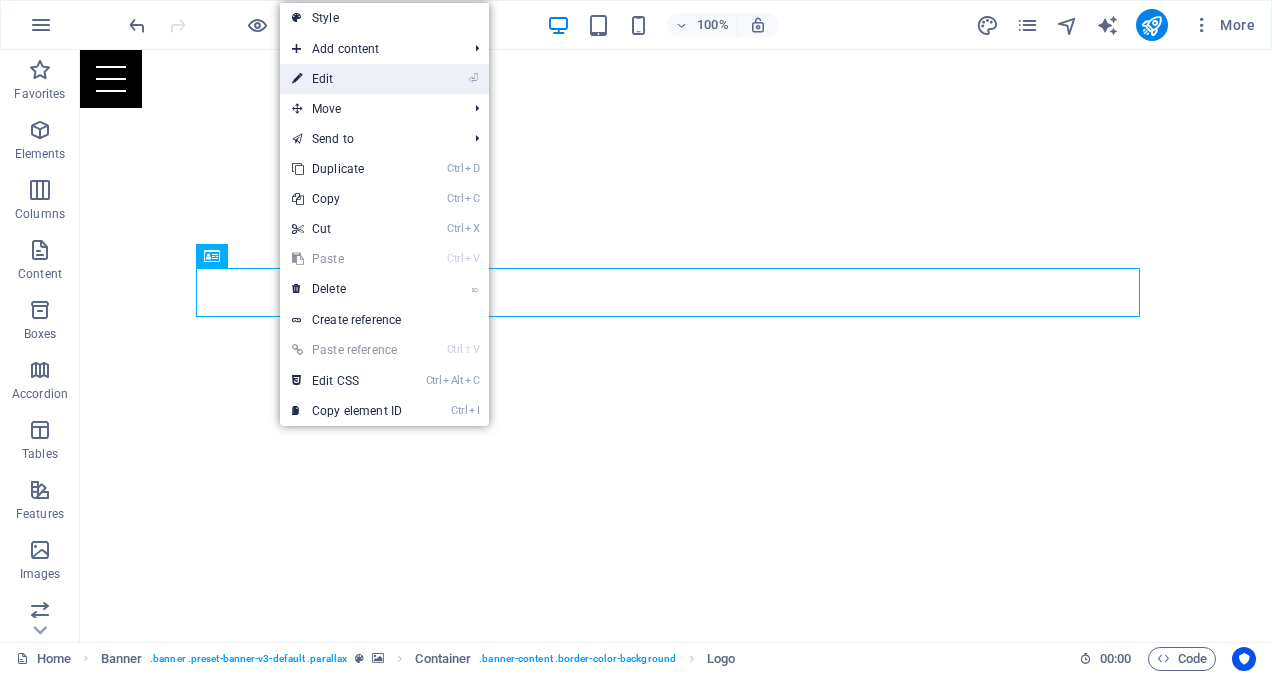 click on "⏎  Edit" at bounding box center [347, 79] 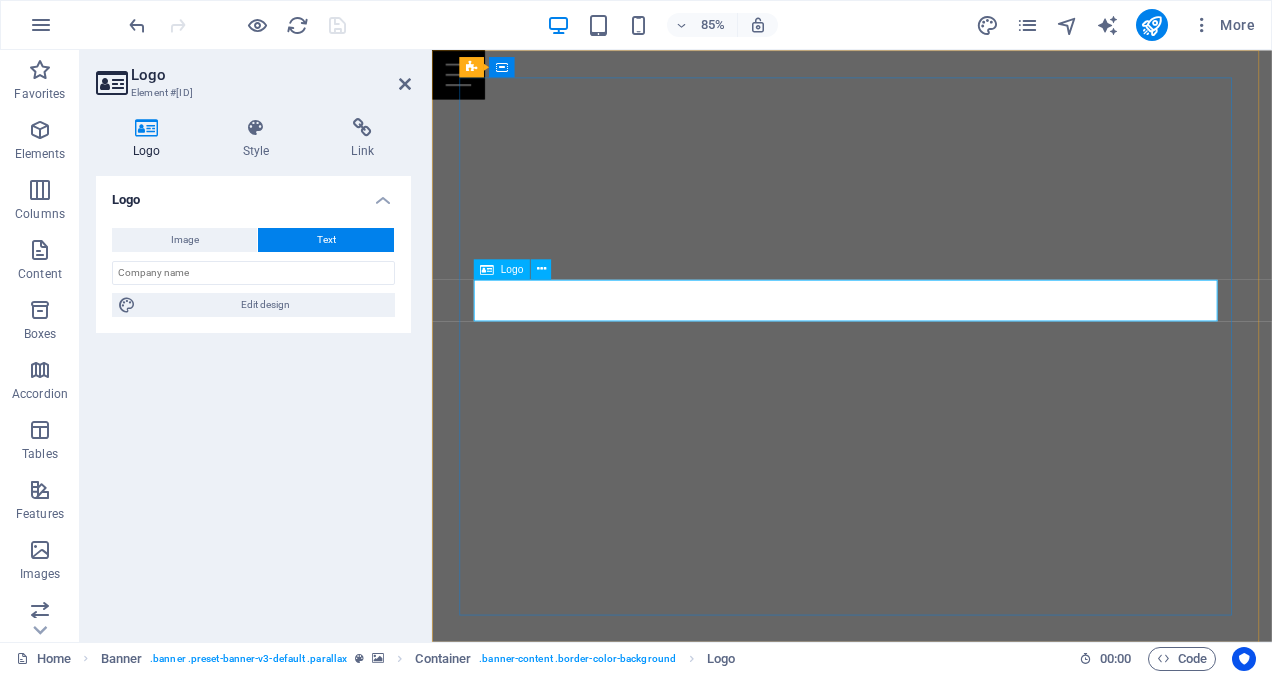 click on "Mbabala Holding (PTY) Ltd" at bounding box center (926, 779) 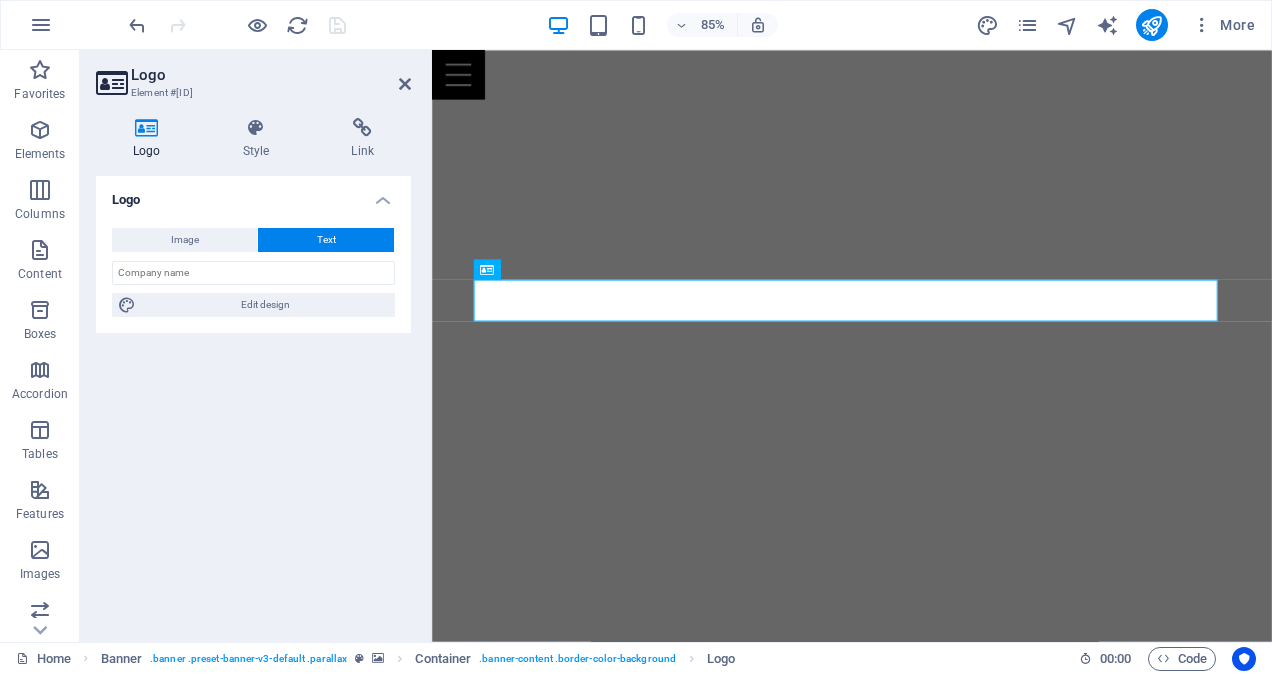 click on "Text" at bounding box center [326, 240] 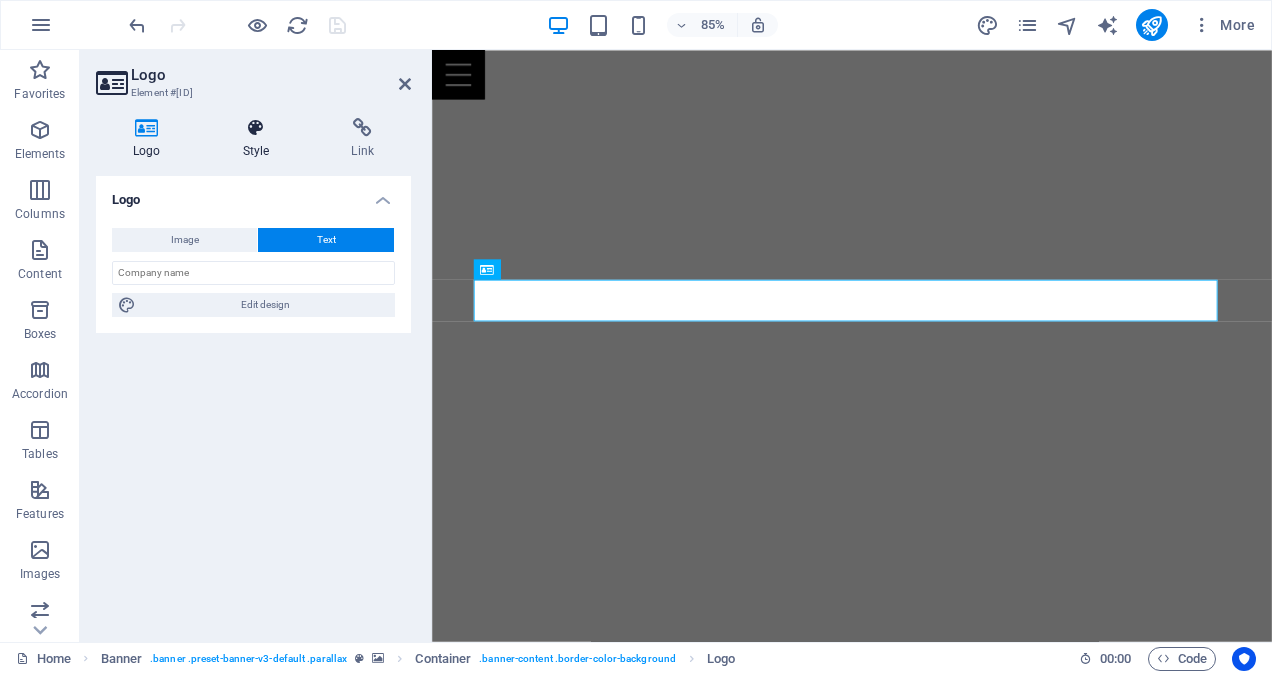 click on "Style" at bounding box center (260, 139) 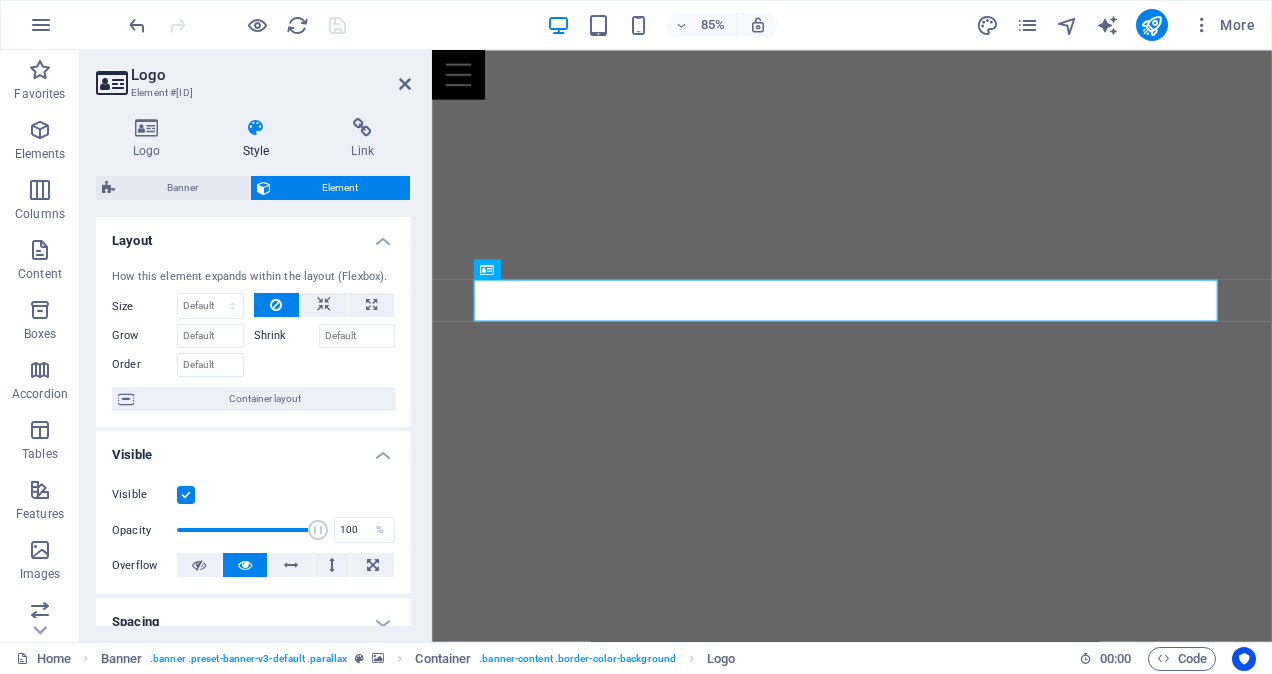 click on "Style" at bounding box center (260, 139) 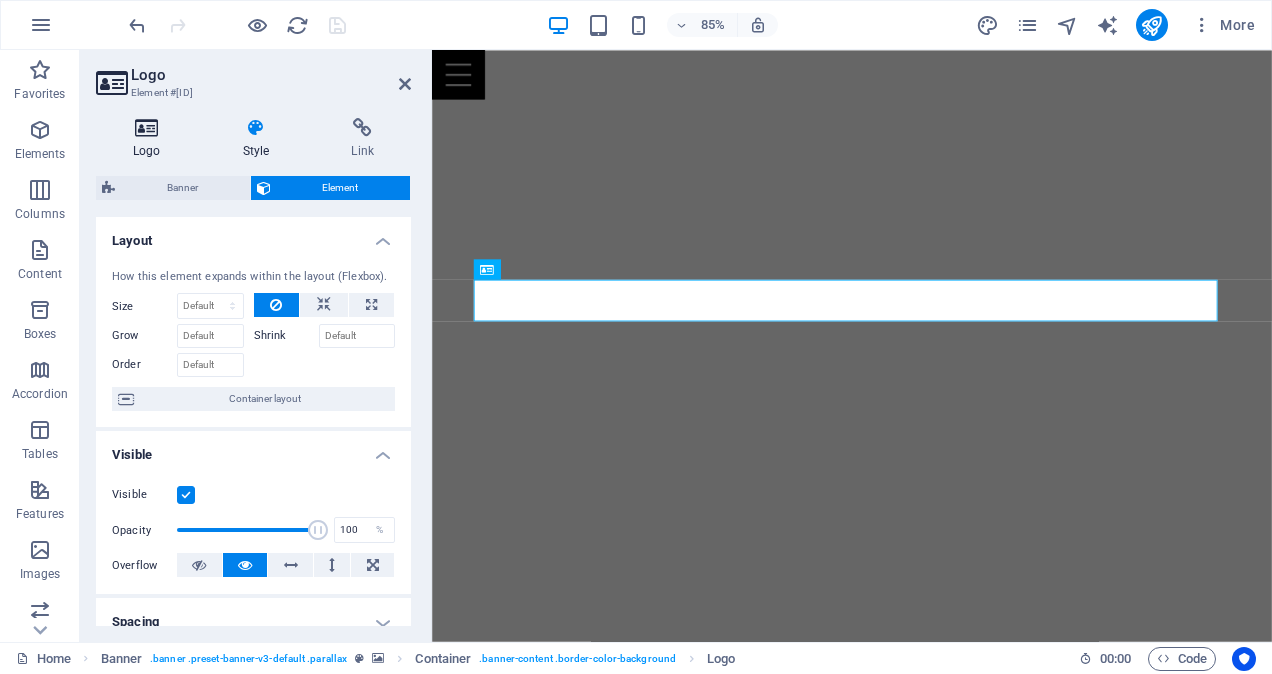 click at bounding box center (147, 128) 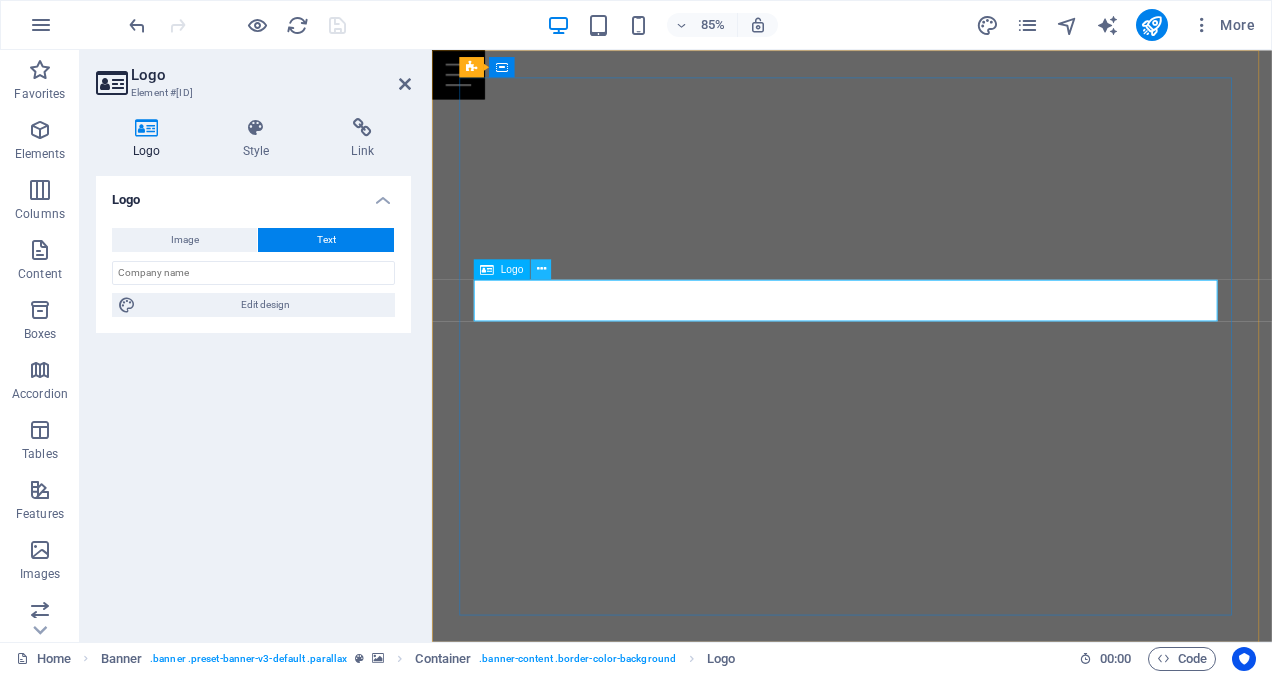 click at bounding box center [540, 269] 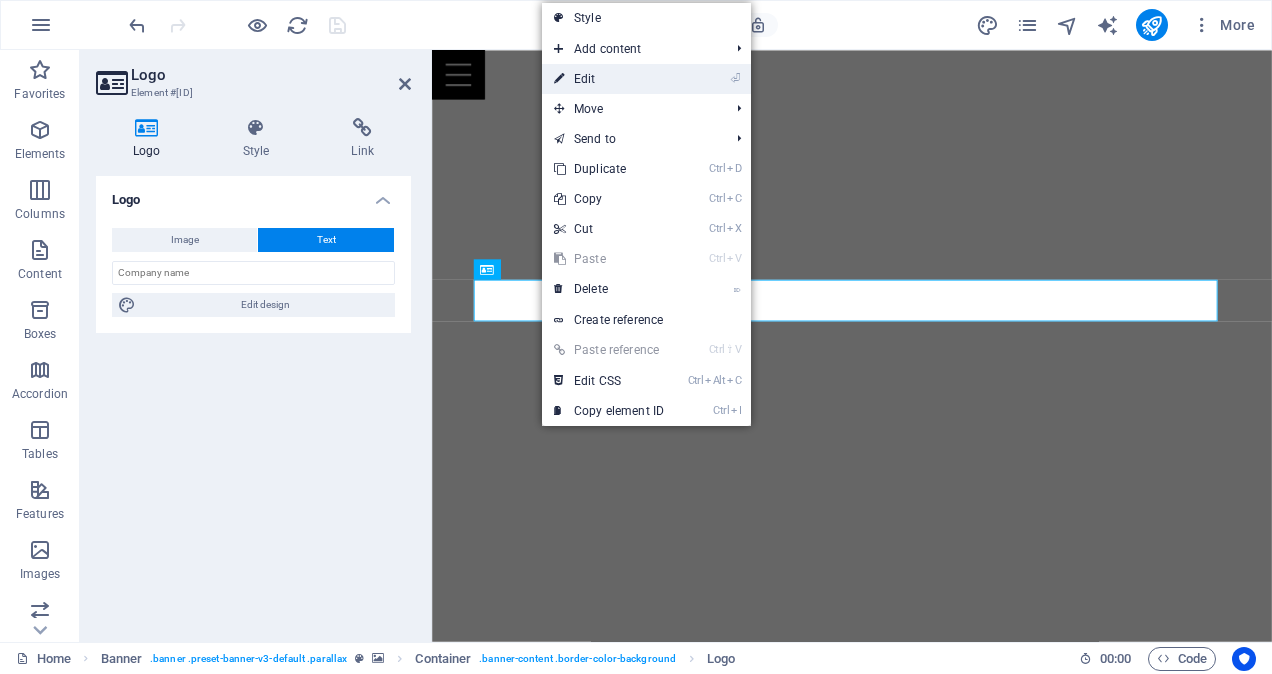 click on "⏎  Edit" at bounding box center (609, 79) 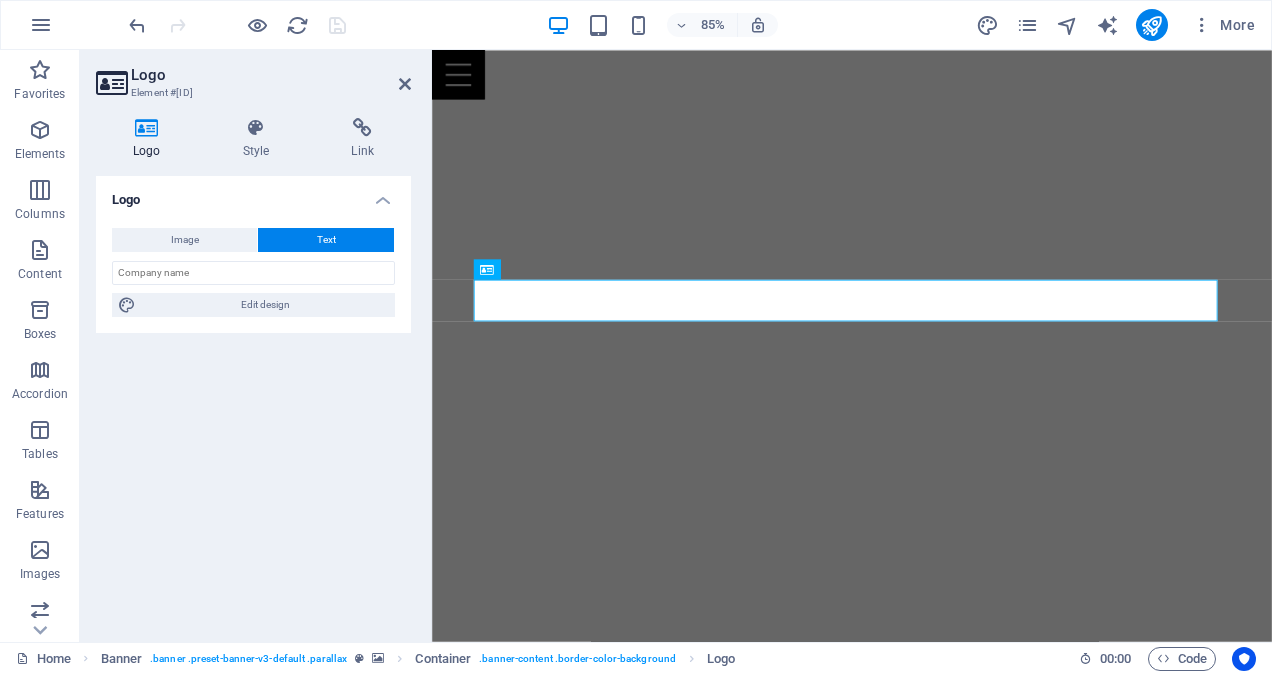 click on "Text" at bounding box center [326, 240] 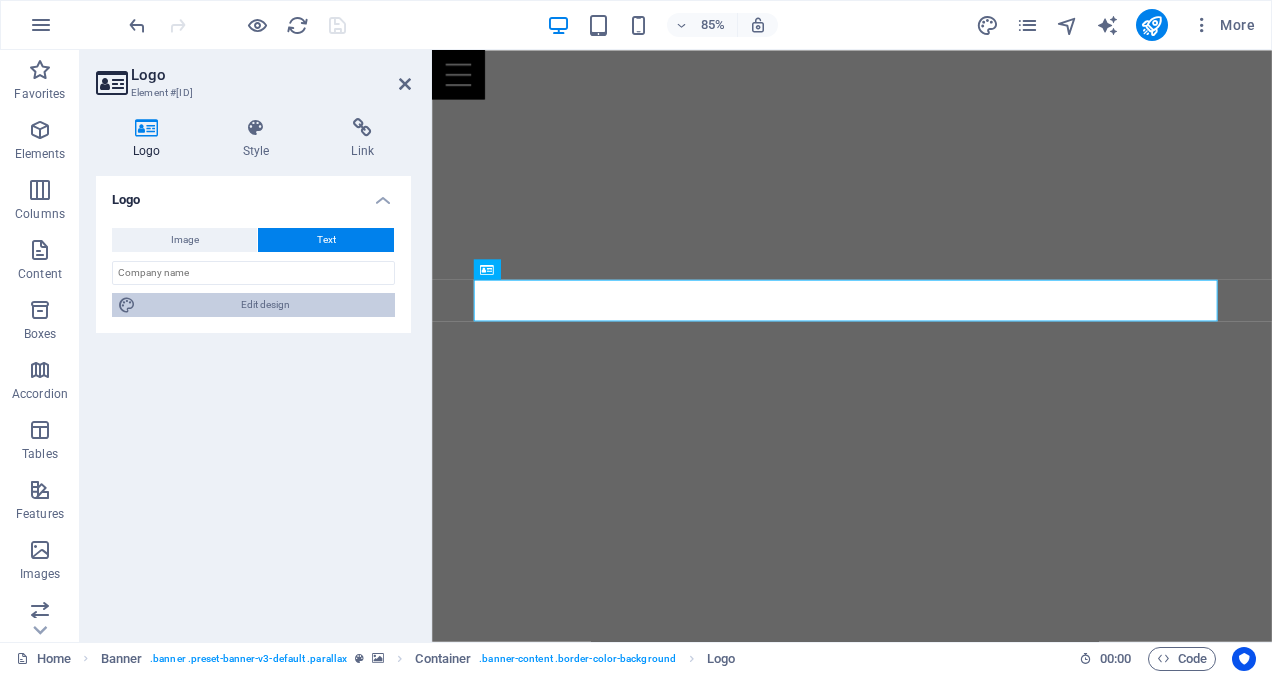 click on "Edit design" at bounding box center (265, 305) 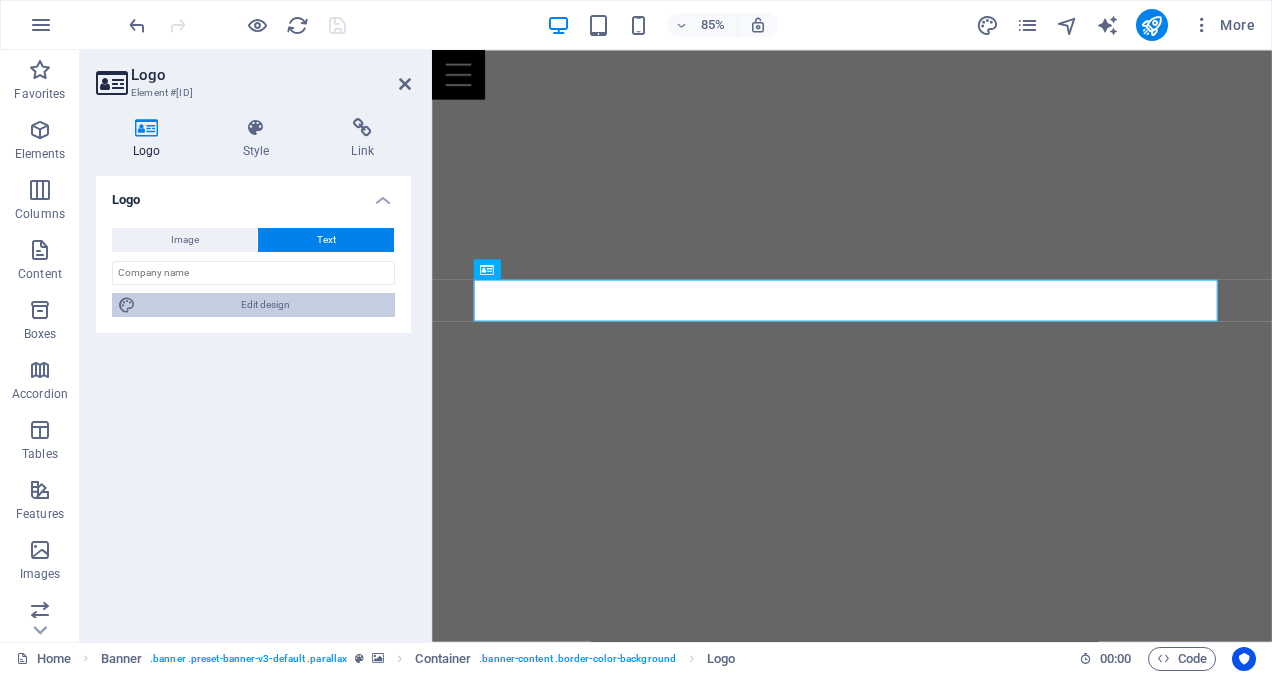 select on "rem" 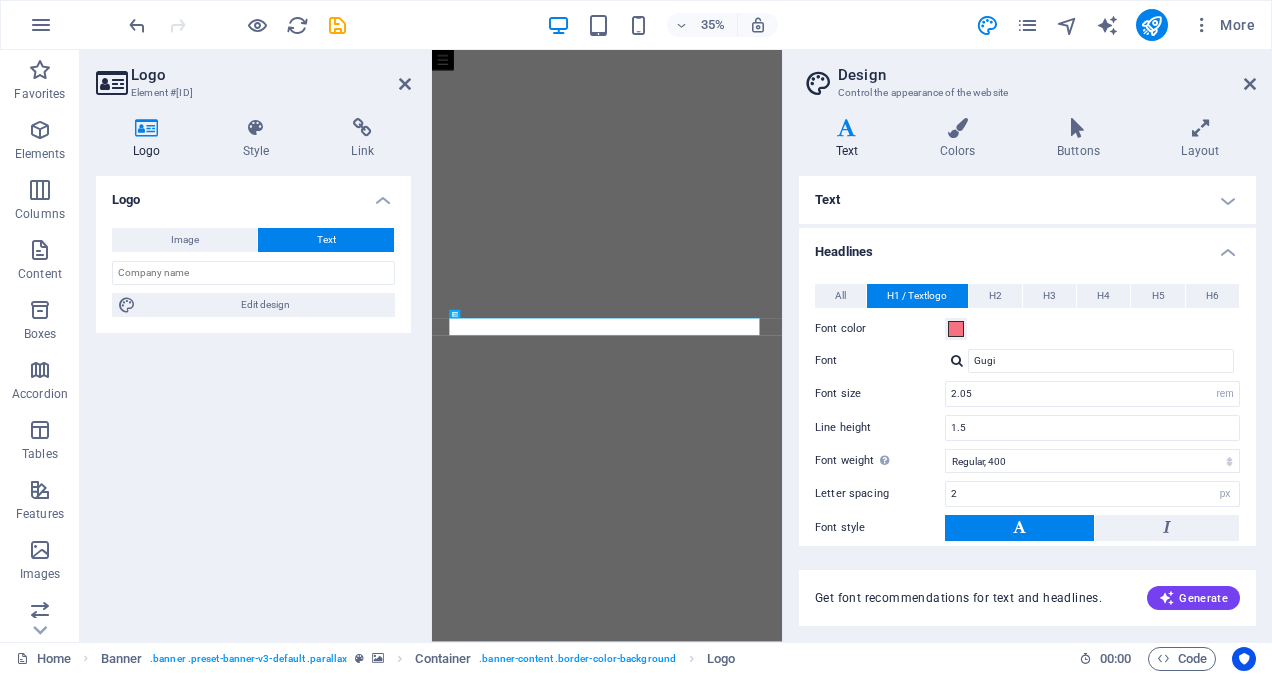 click on "Text" at bounding box center (1027, 200) 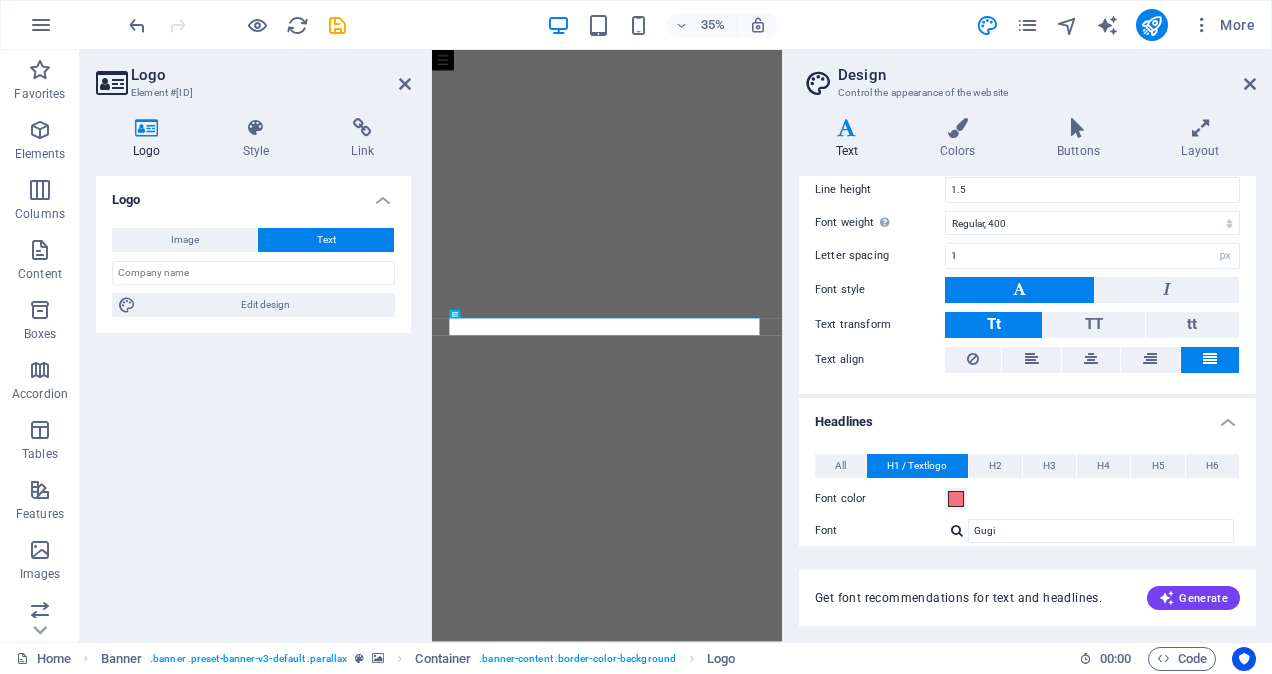 scroll, scrollTop: 190, scrollLeft: 0, axis: vertical 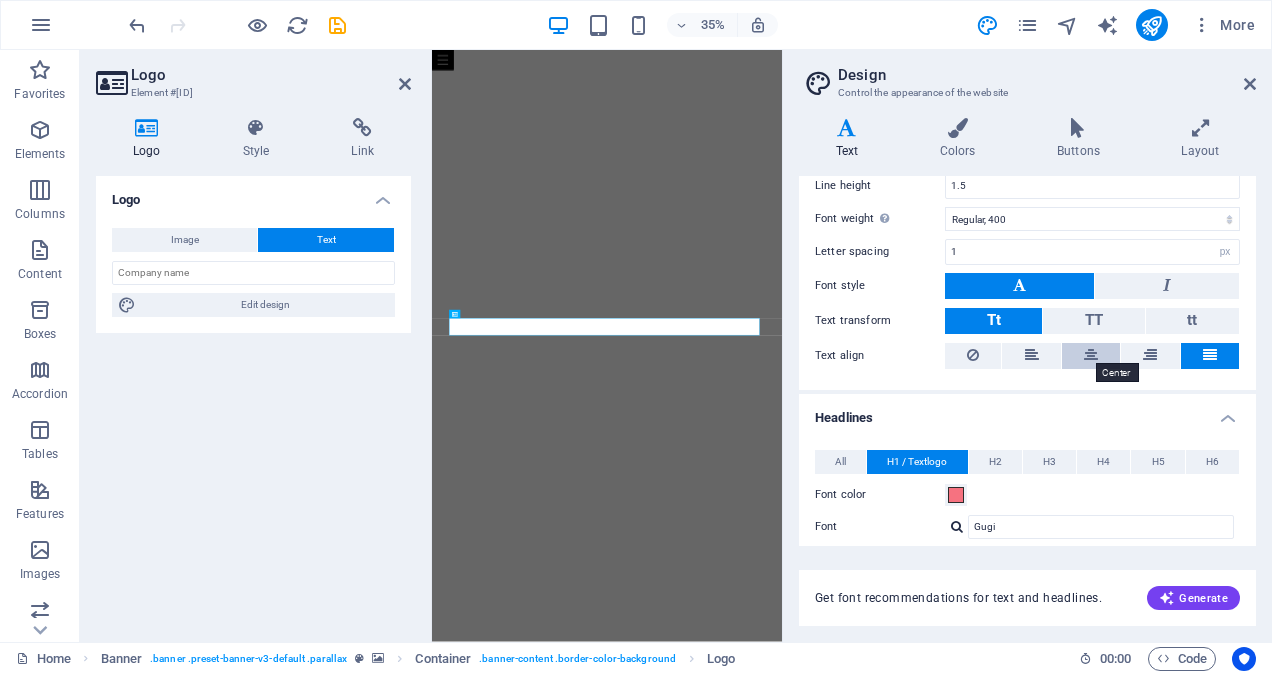 click at bounding box center [1091, 355] 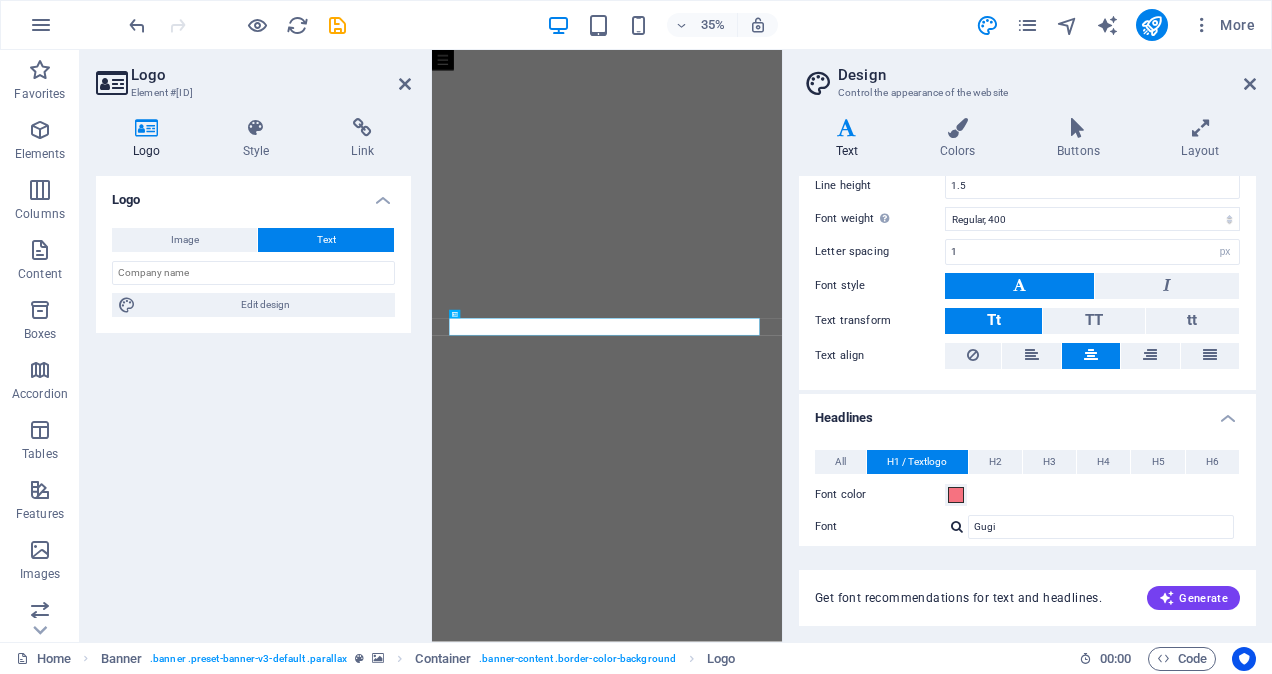 type 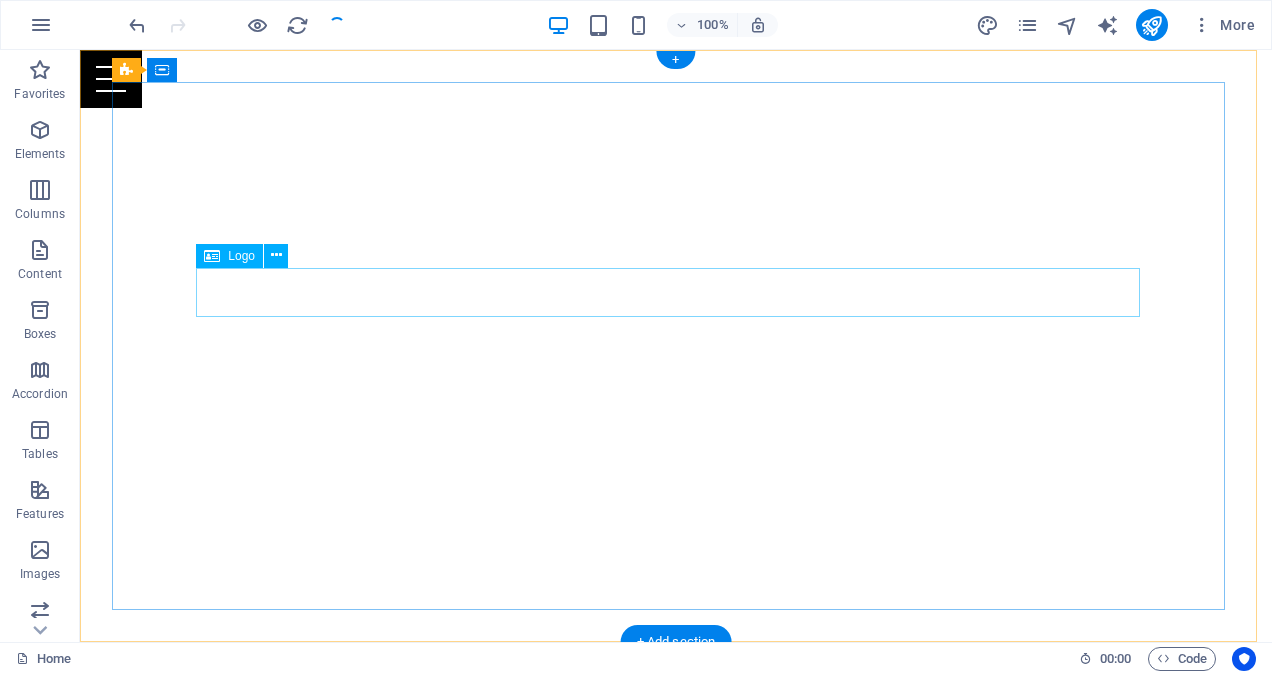 click on "Mbabala Holding (PTY) Ltd" at bounding box center (676, 779) 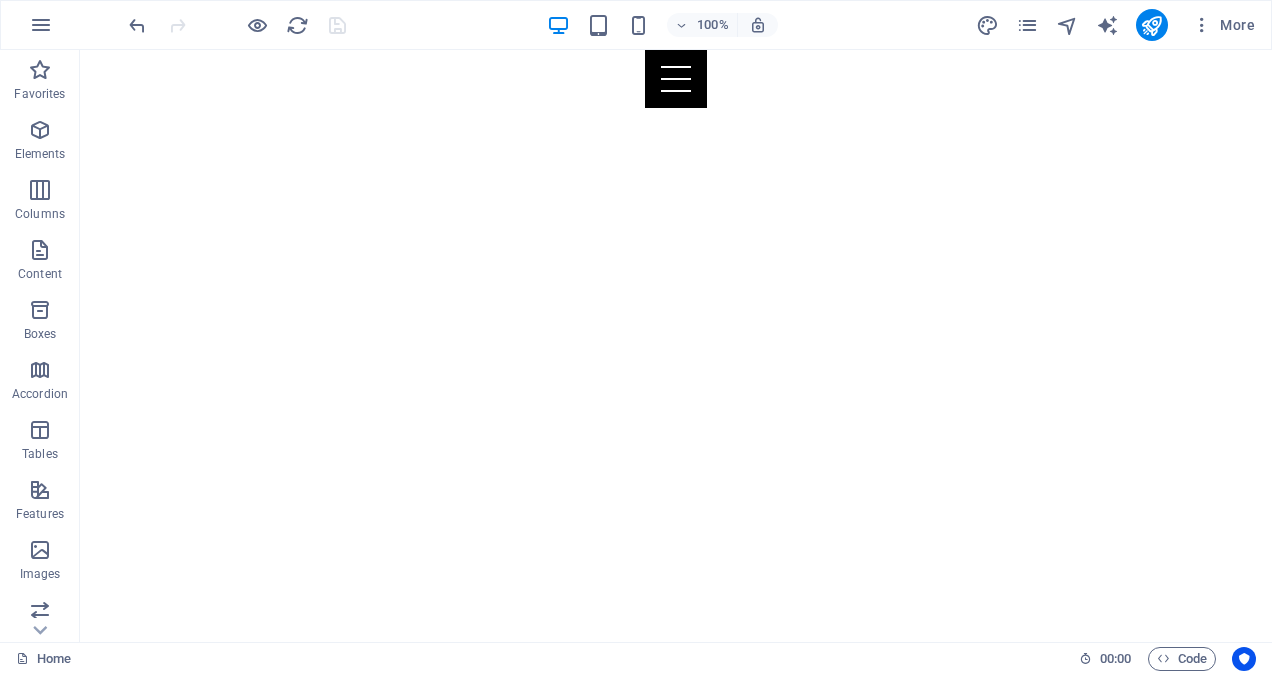 scroll, scrollTop: 0, scrollLeft: 0, axis: both 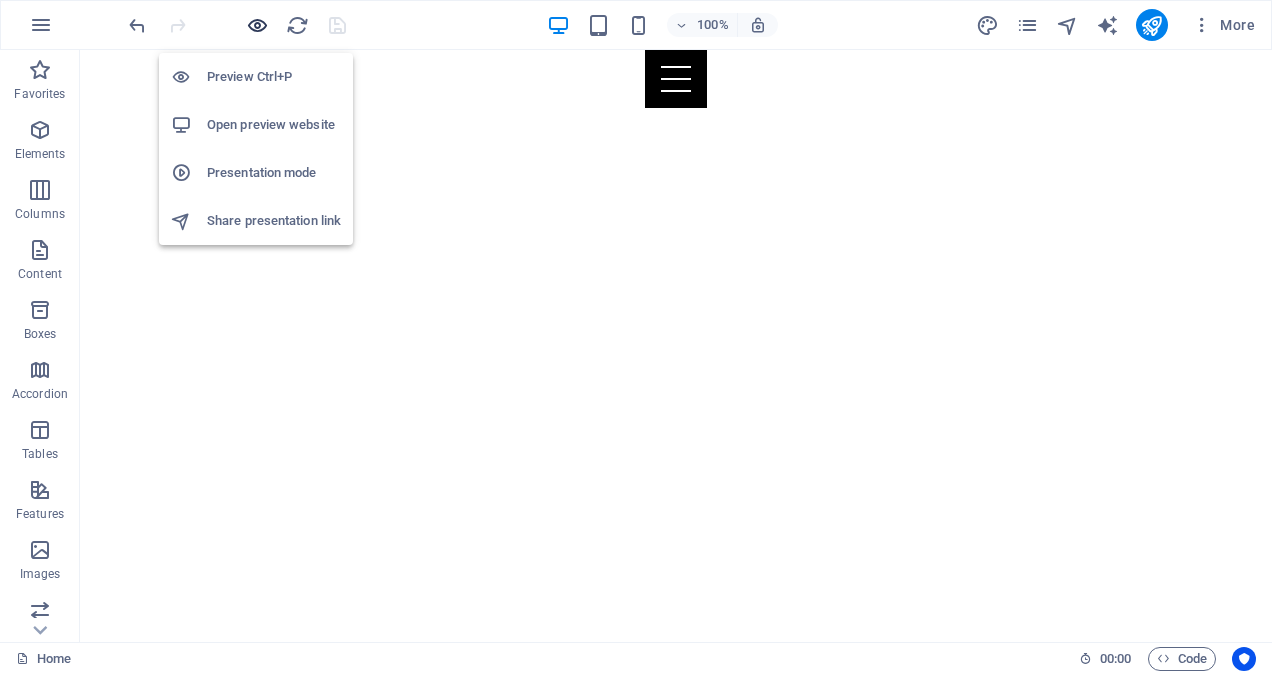 click at bounding box center [257, 25] 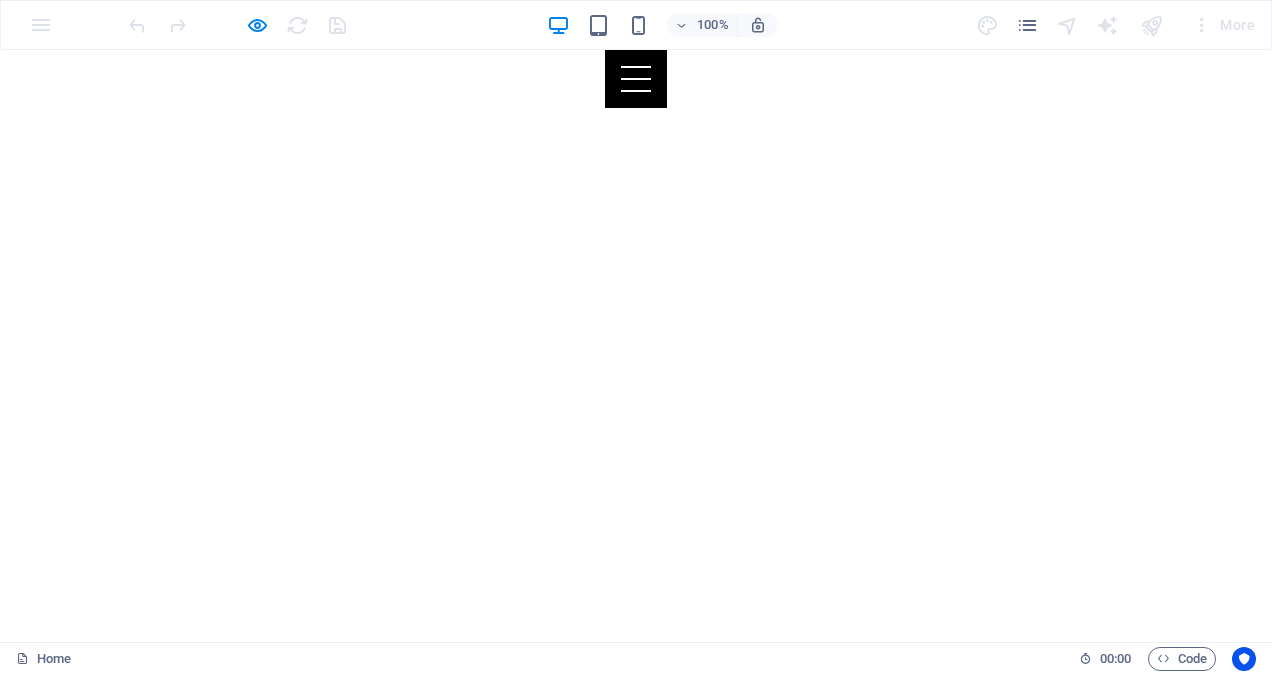 scroll, scrollTop: 0, scrollLeft: 0, axis: both 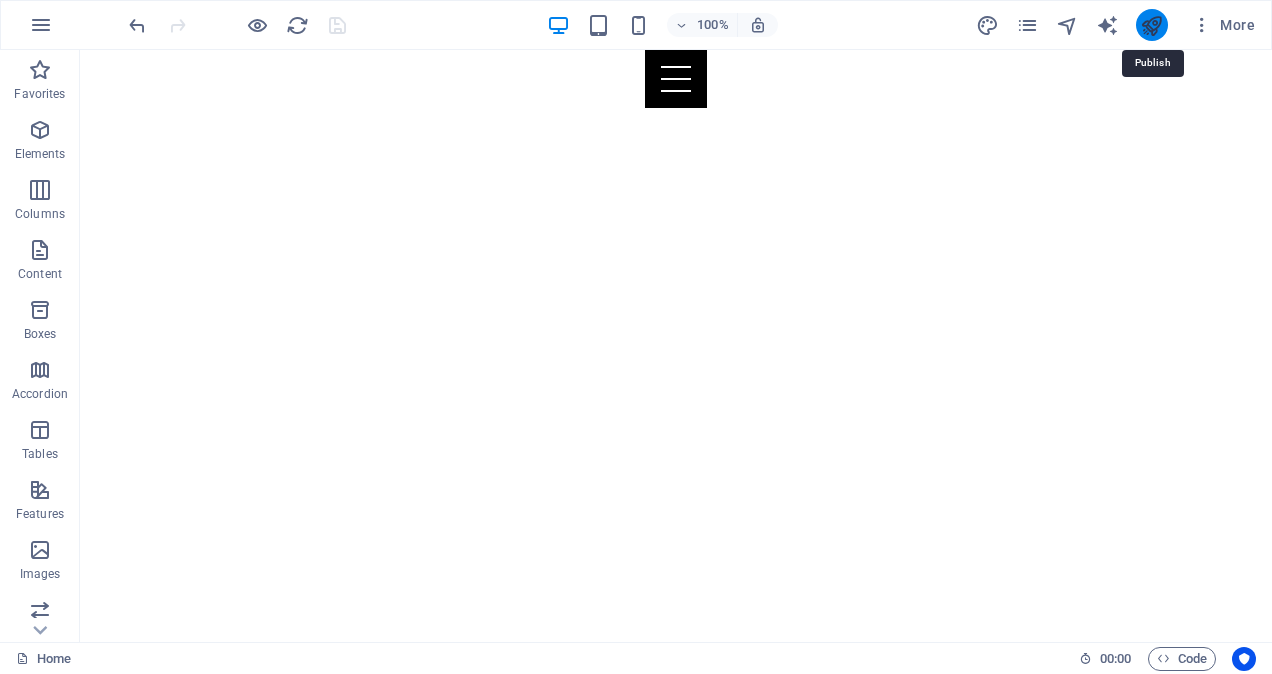 click at bounding box center [1151, 25] 